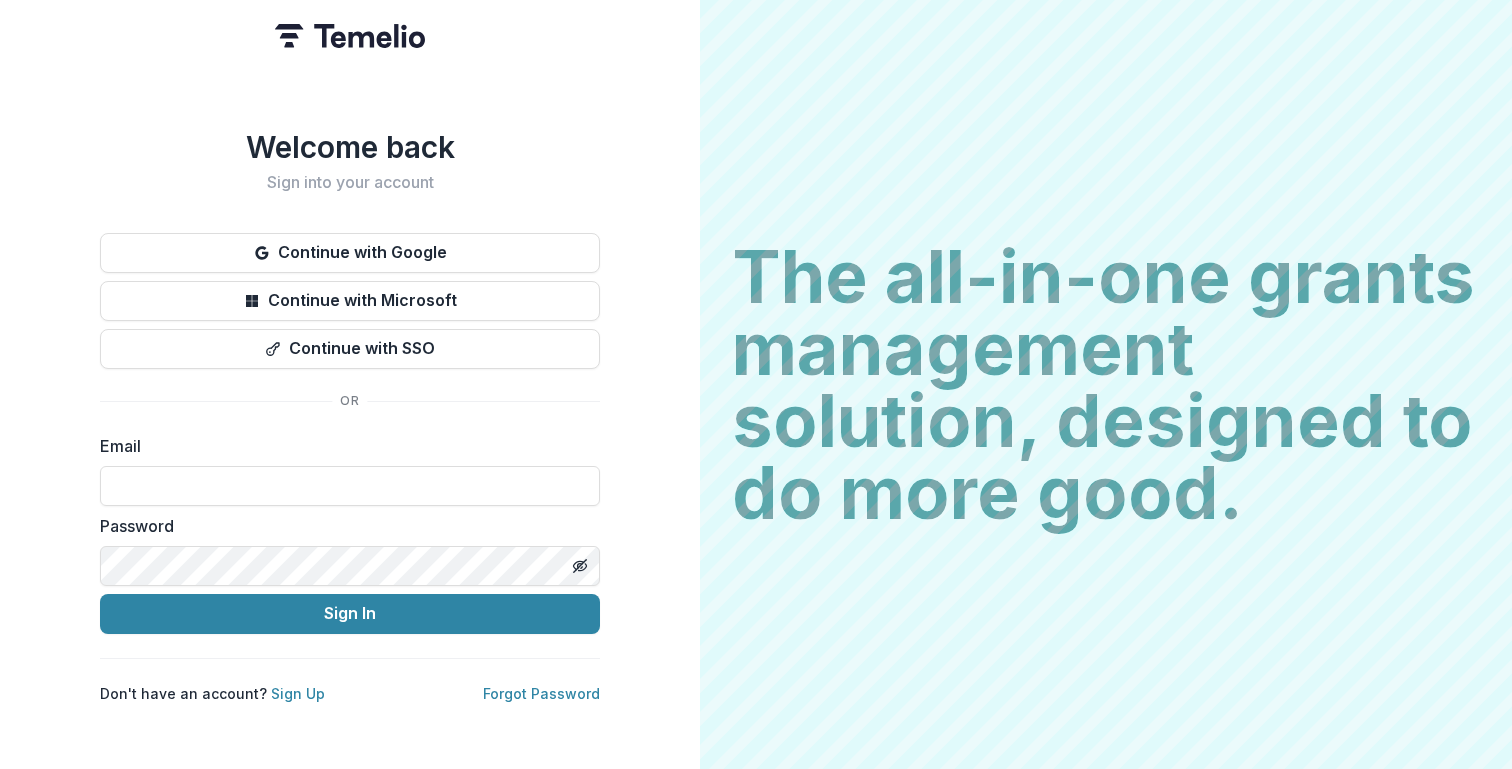 scroll, scrollTop: 0, scrollLeft: 0, axis: both 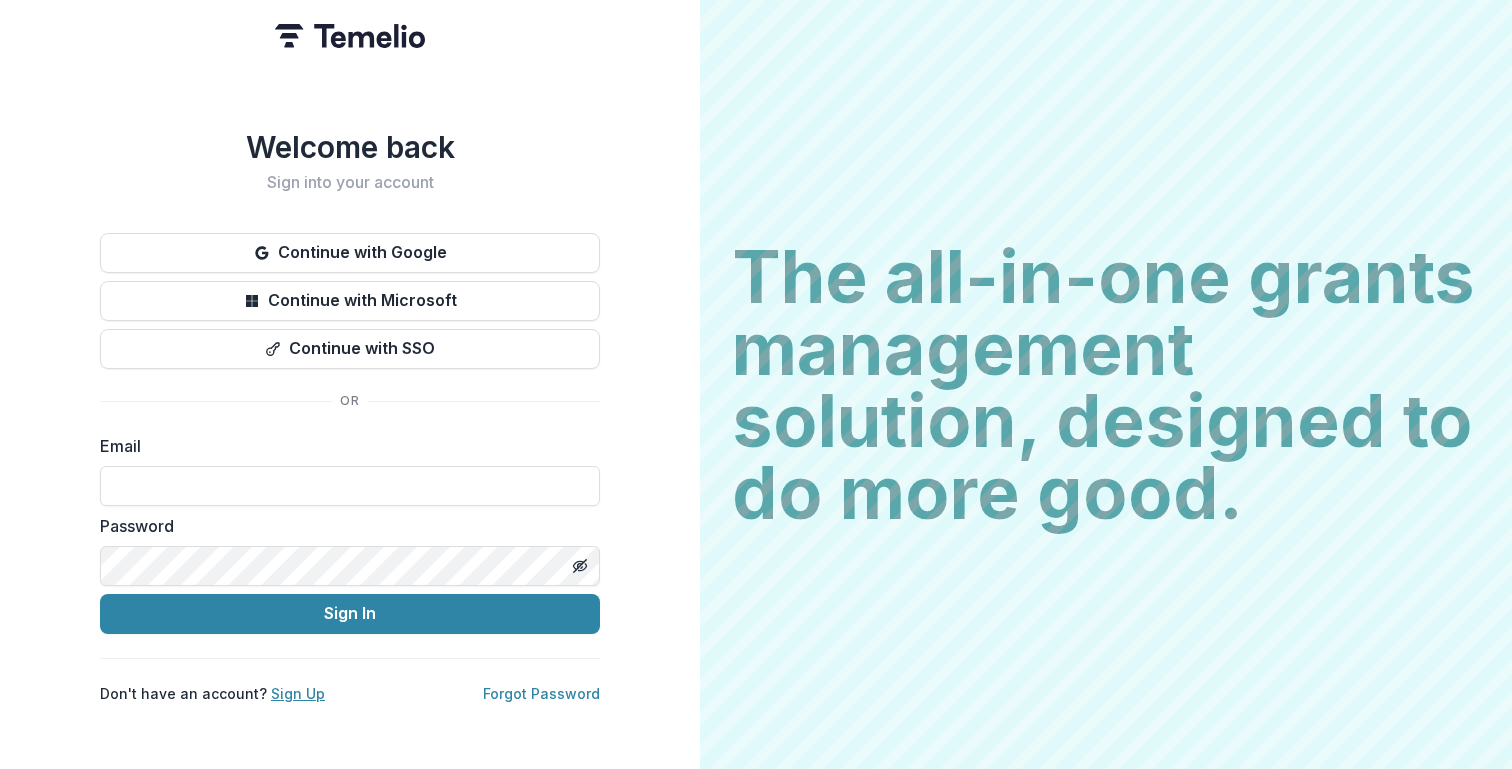 click on "Sign Up" at bounding box center (298, 693) 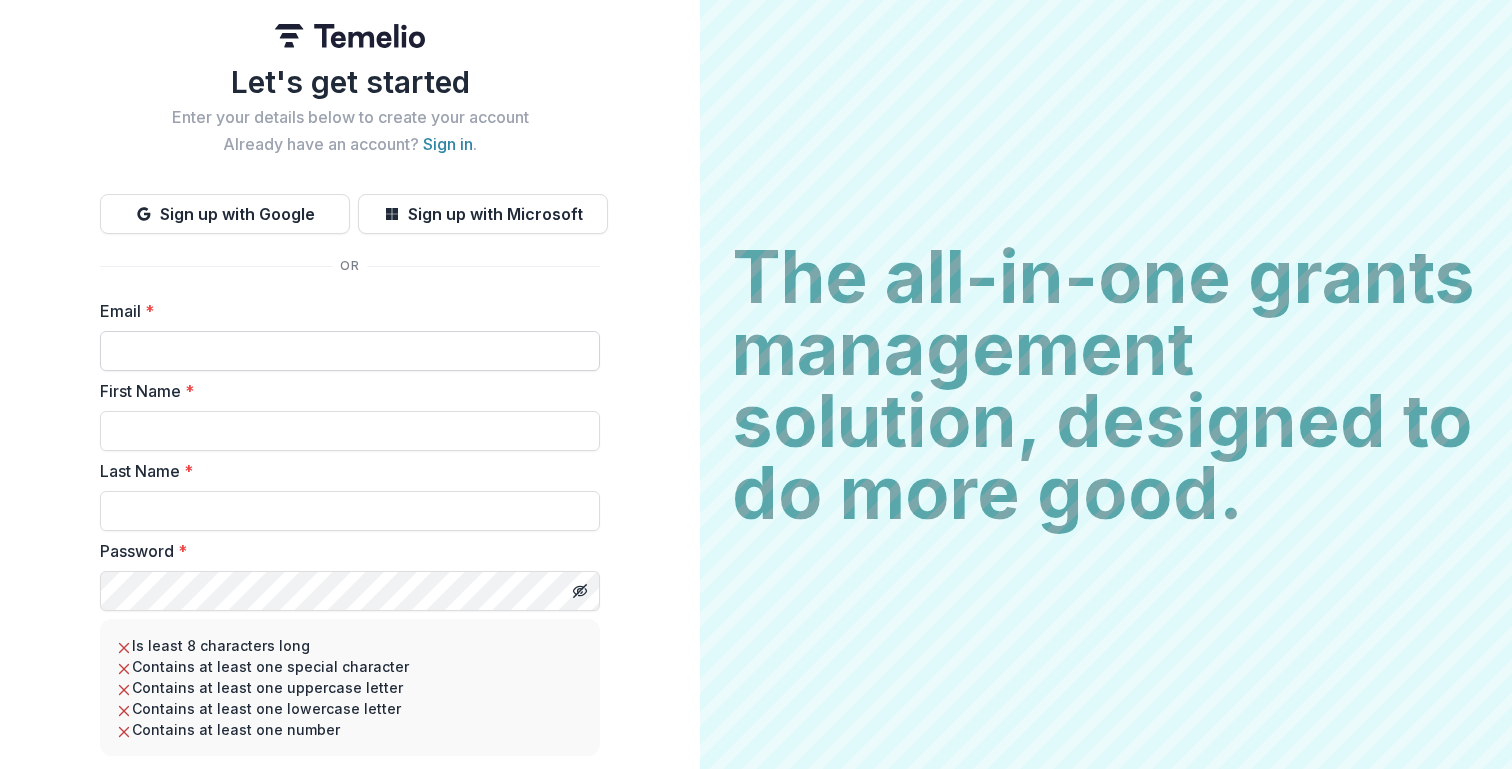 click on "Email *" at bounding box center [350, 351] 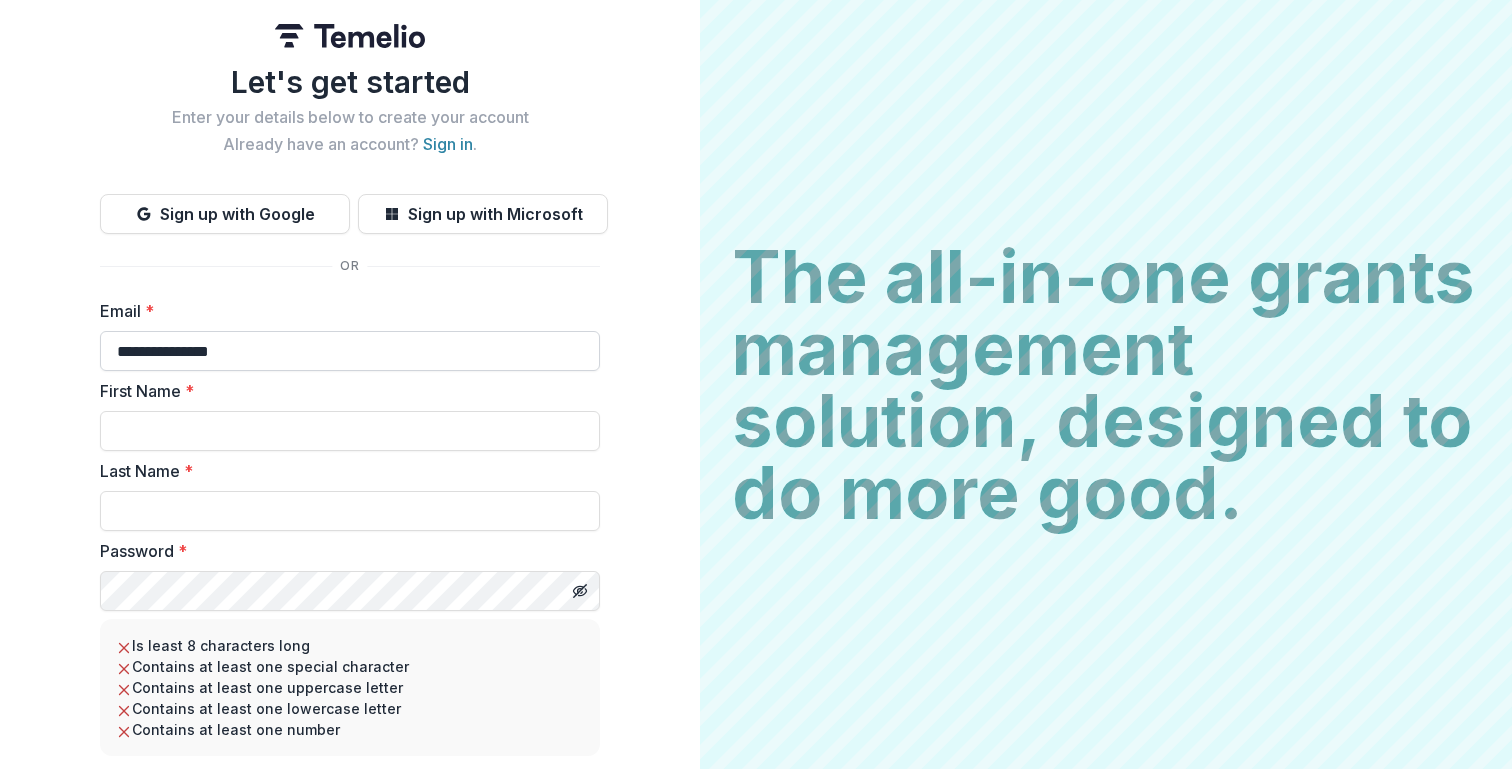 type on "****" 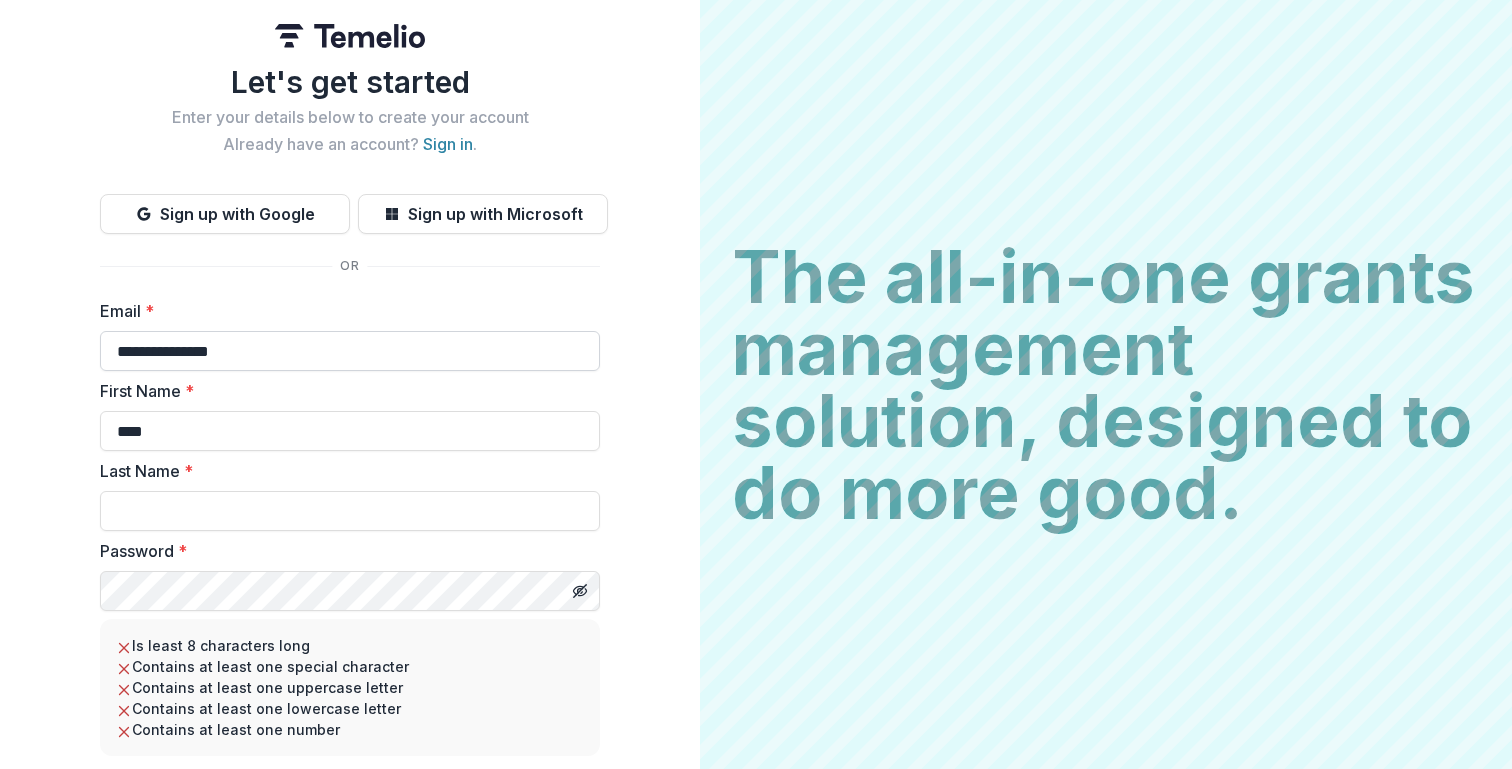 type on "*******" 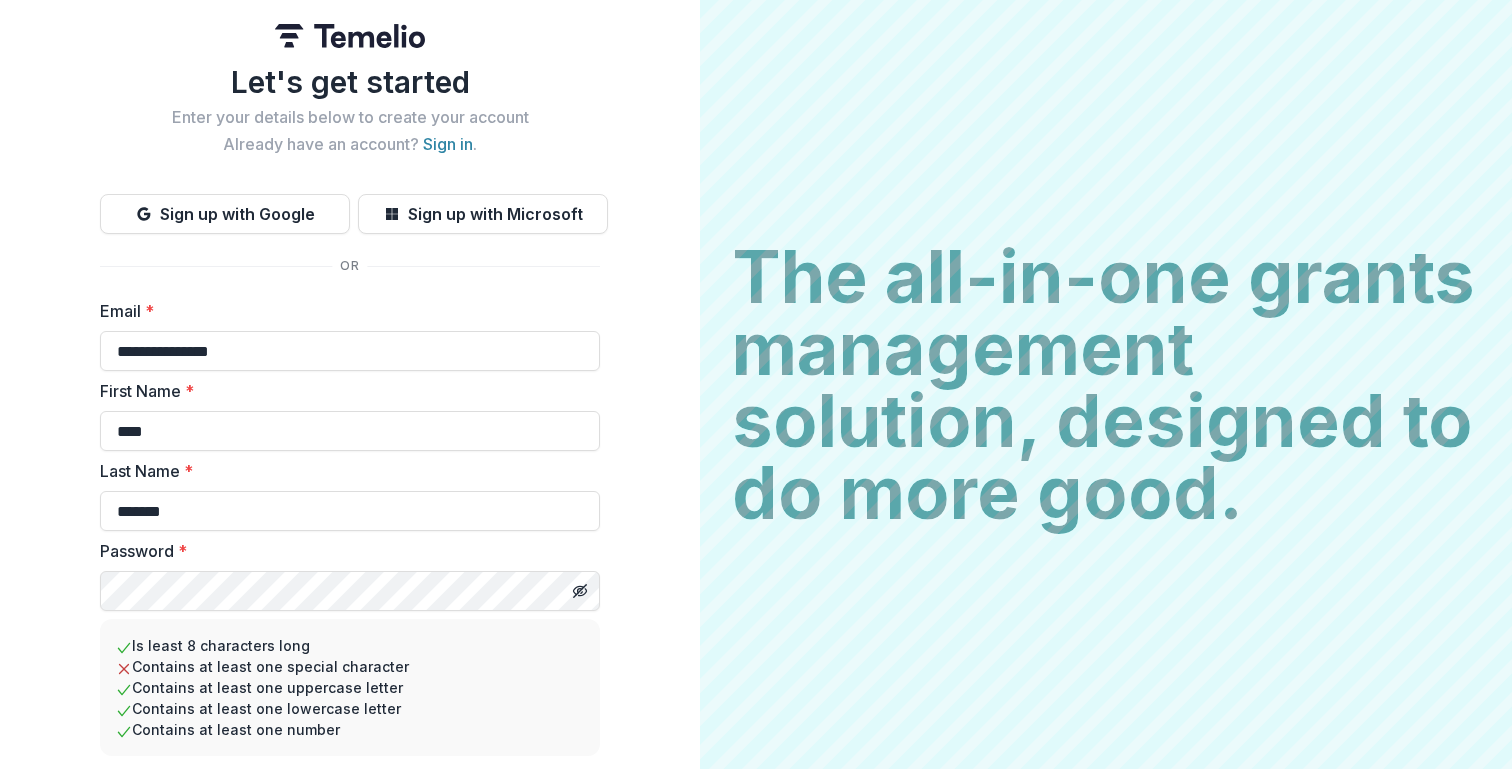 click on "Create Account" at bounding box center (350, 872) 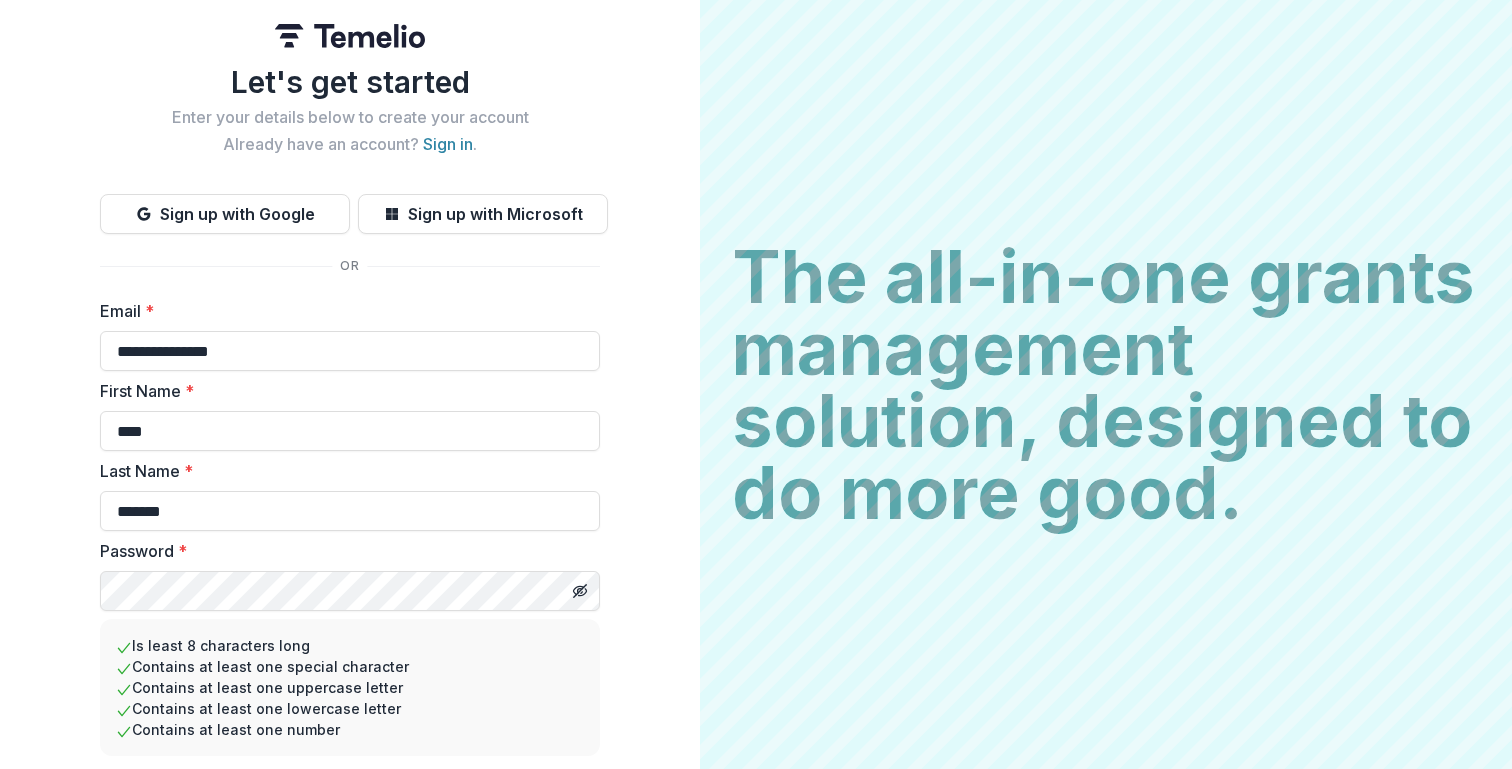 scroll, scrollTop: 67, scrollLeft: 0, axis: vertical 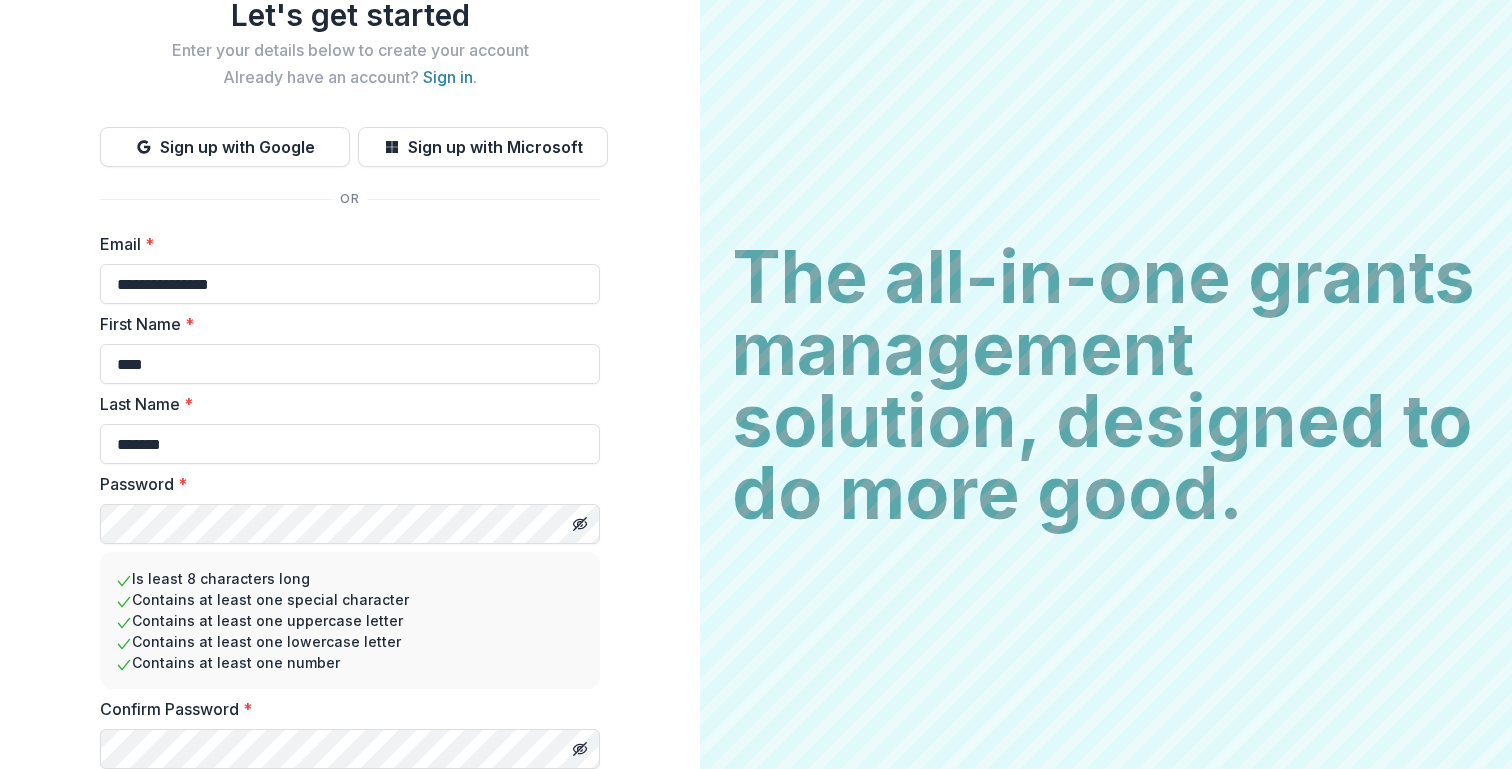 click on "Create Account" at bounding box center [350, 805] 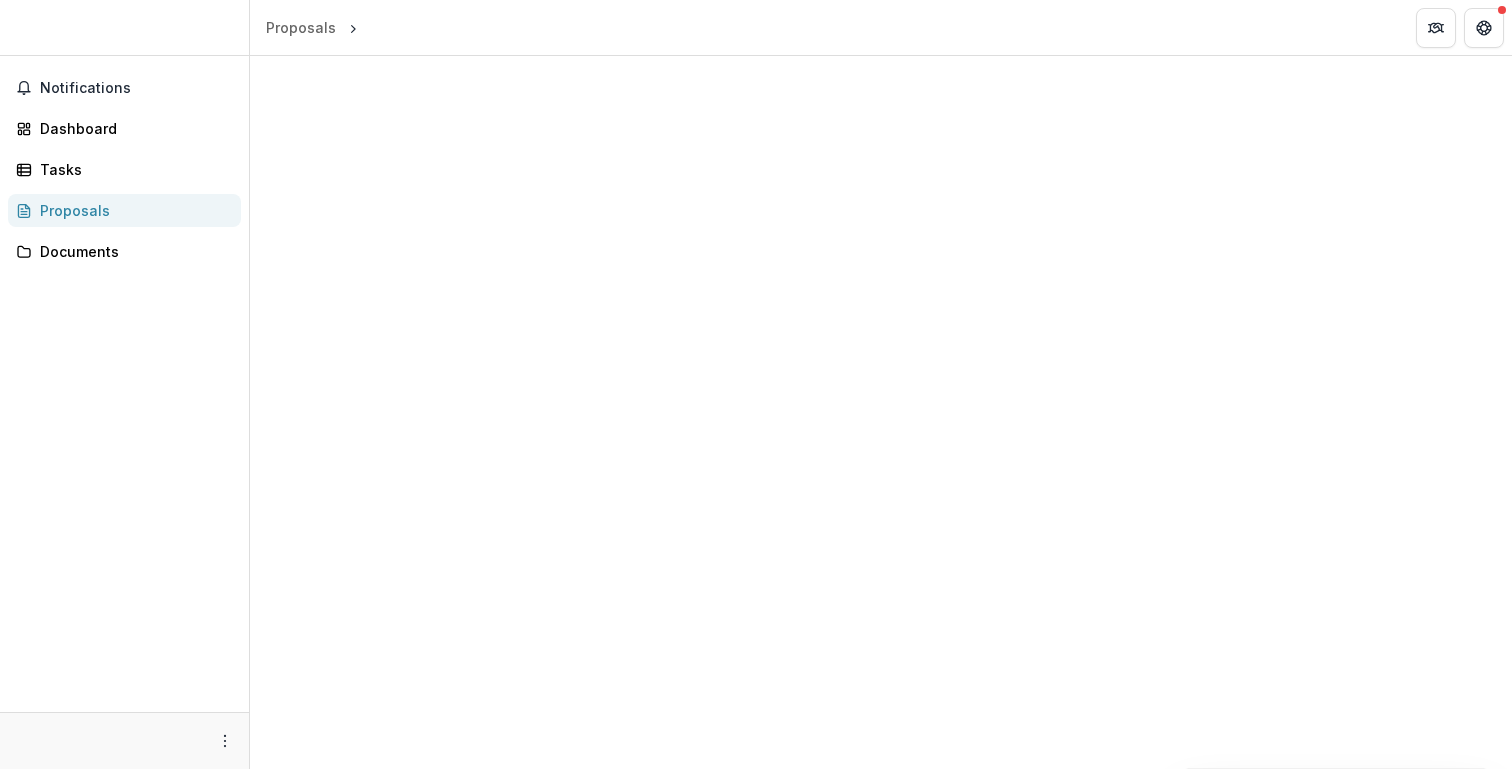 scroll, scrollTop: 0, scrollLeft: 0, axis: both 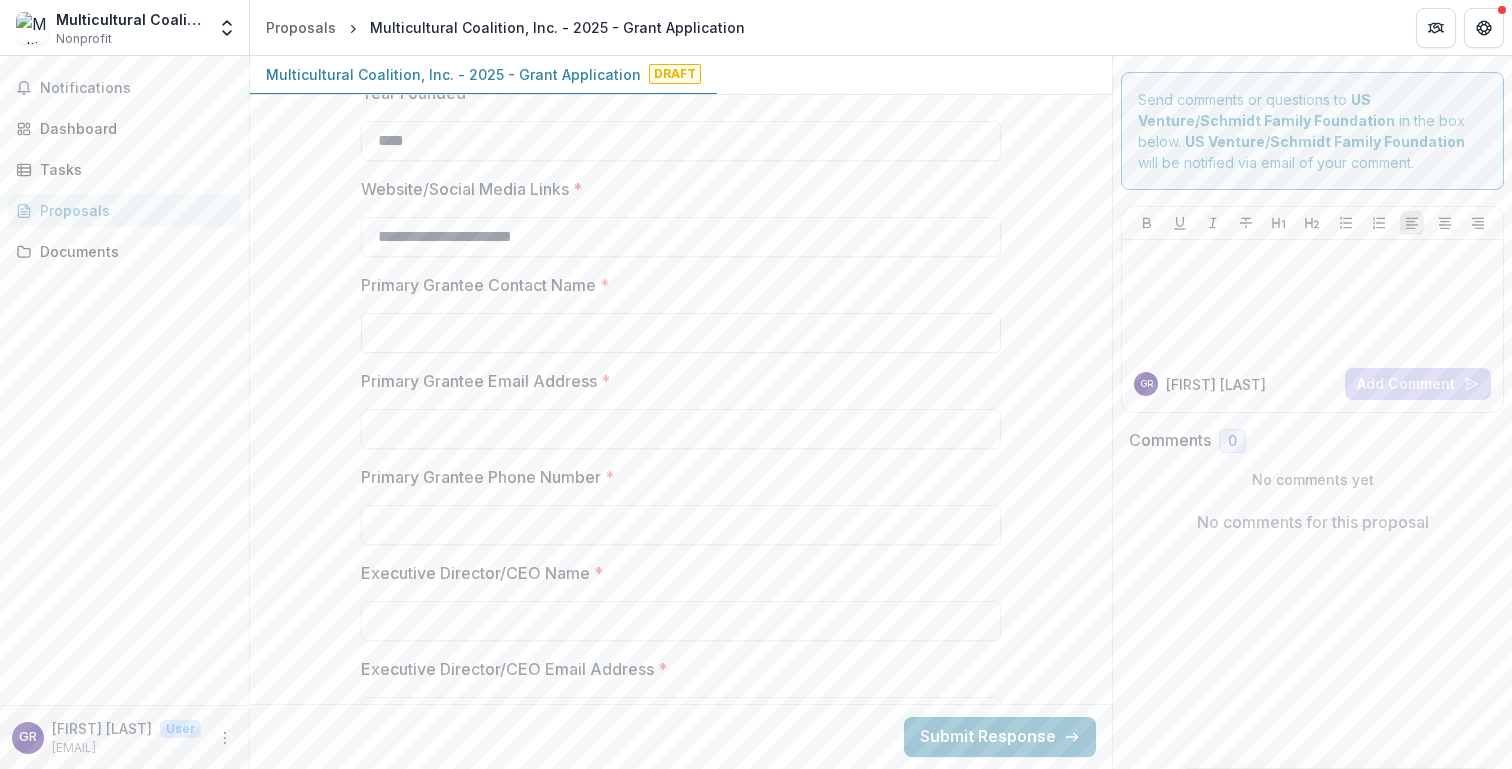 click on "Primary Grantee Contact Name *" at bounding box center (681, 333) 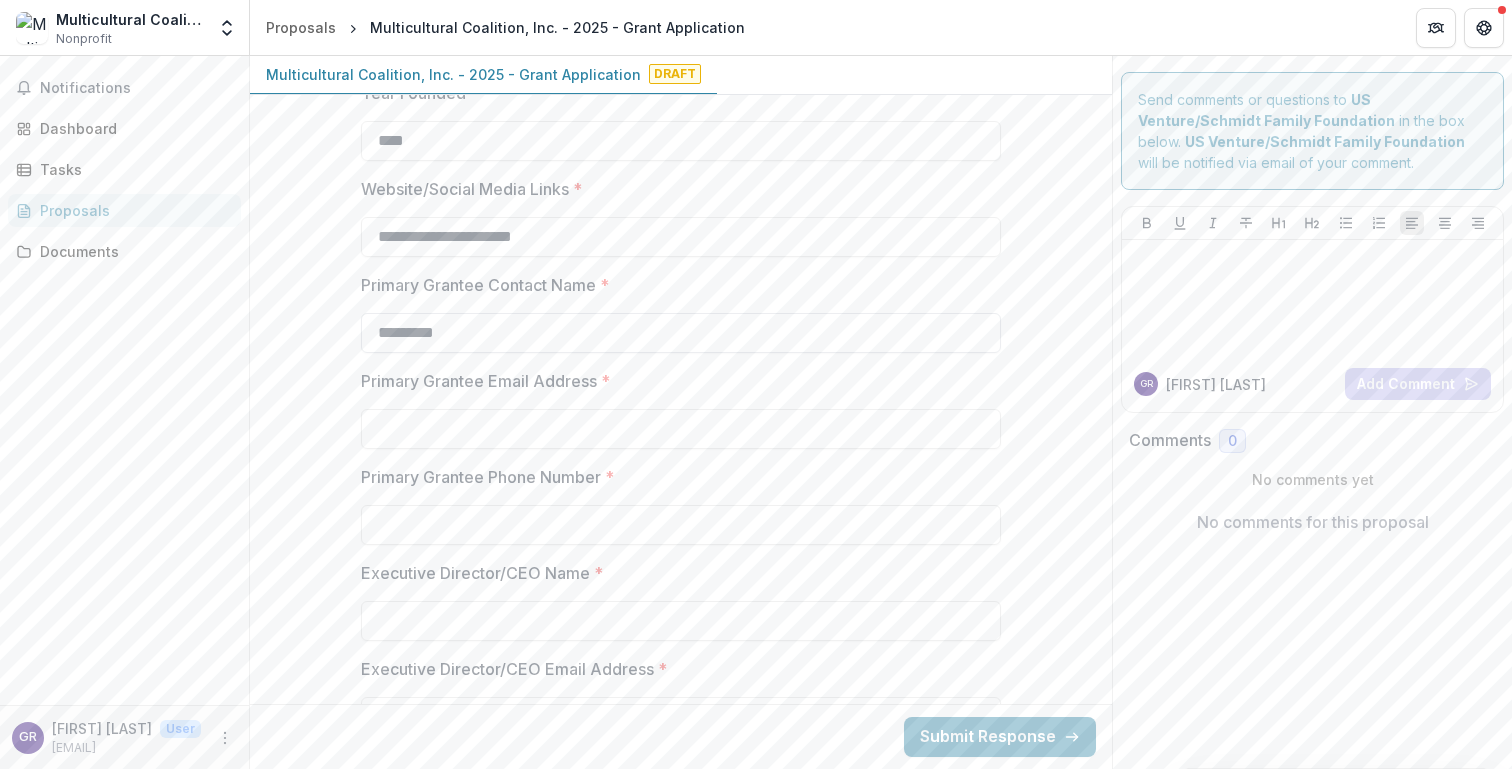 type on "*********" 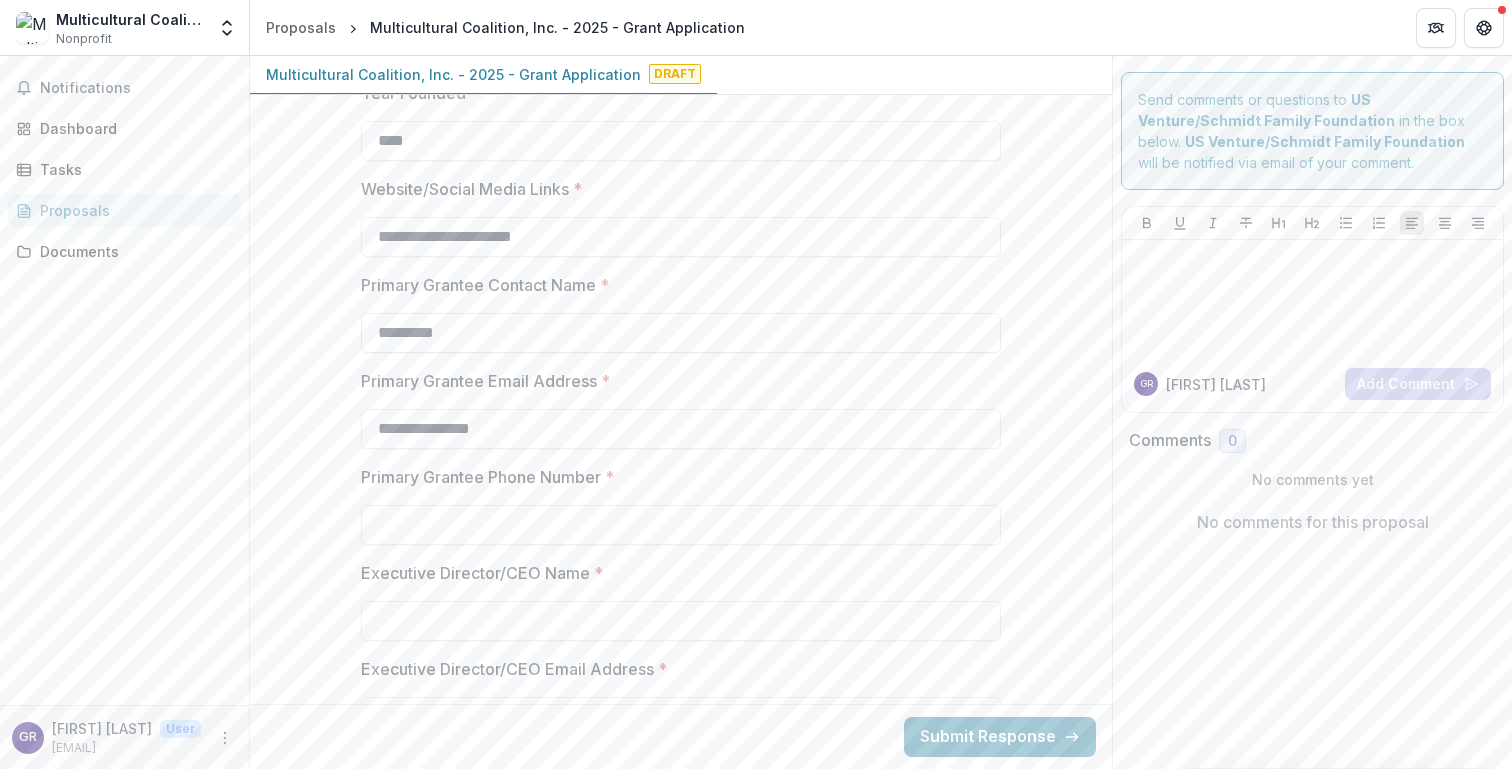 type on "**********" 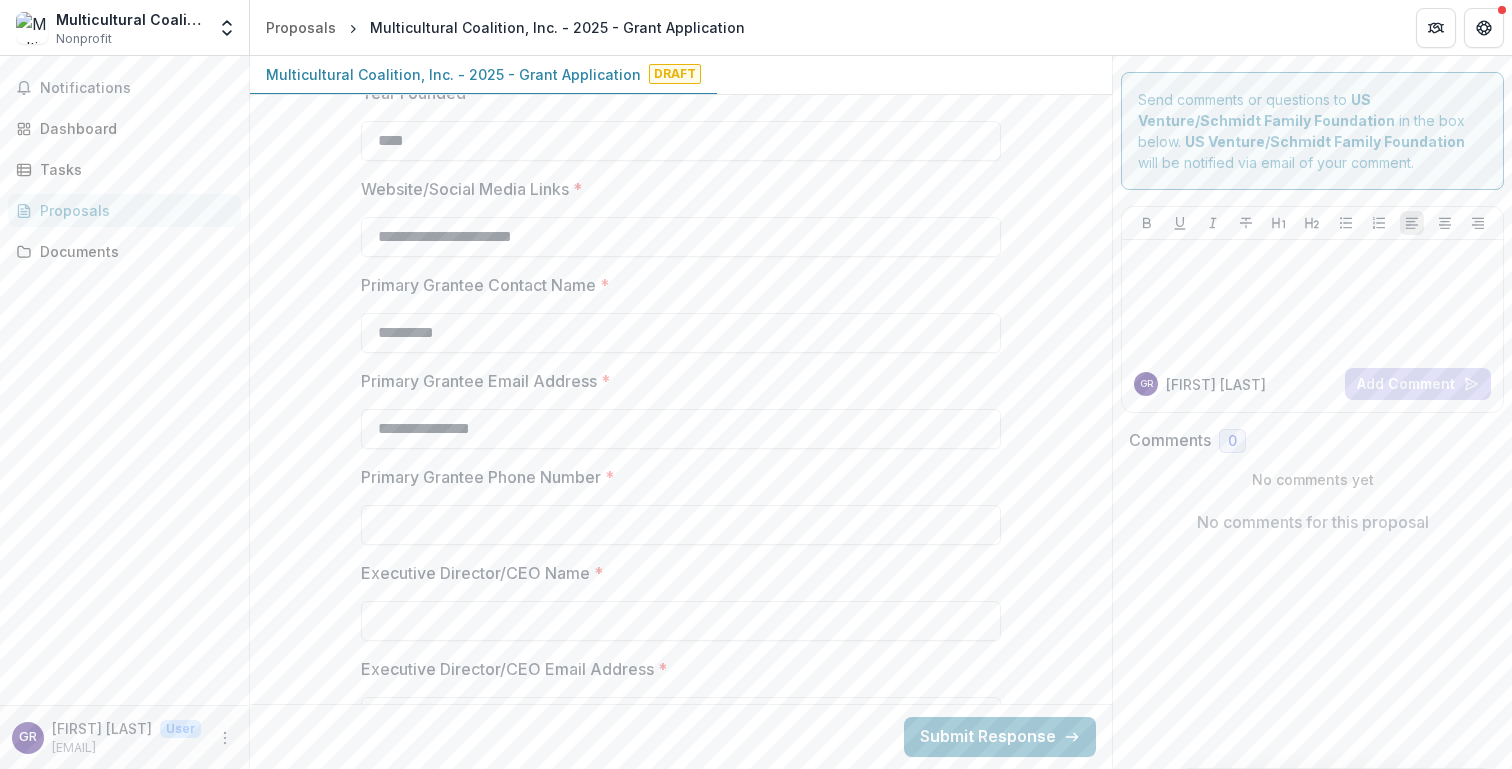drag, startPoint x: 464, startPoint y: 329, endPoint x: 307, endPoint y: 329, distance: 157 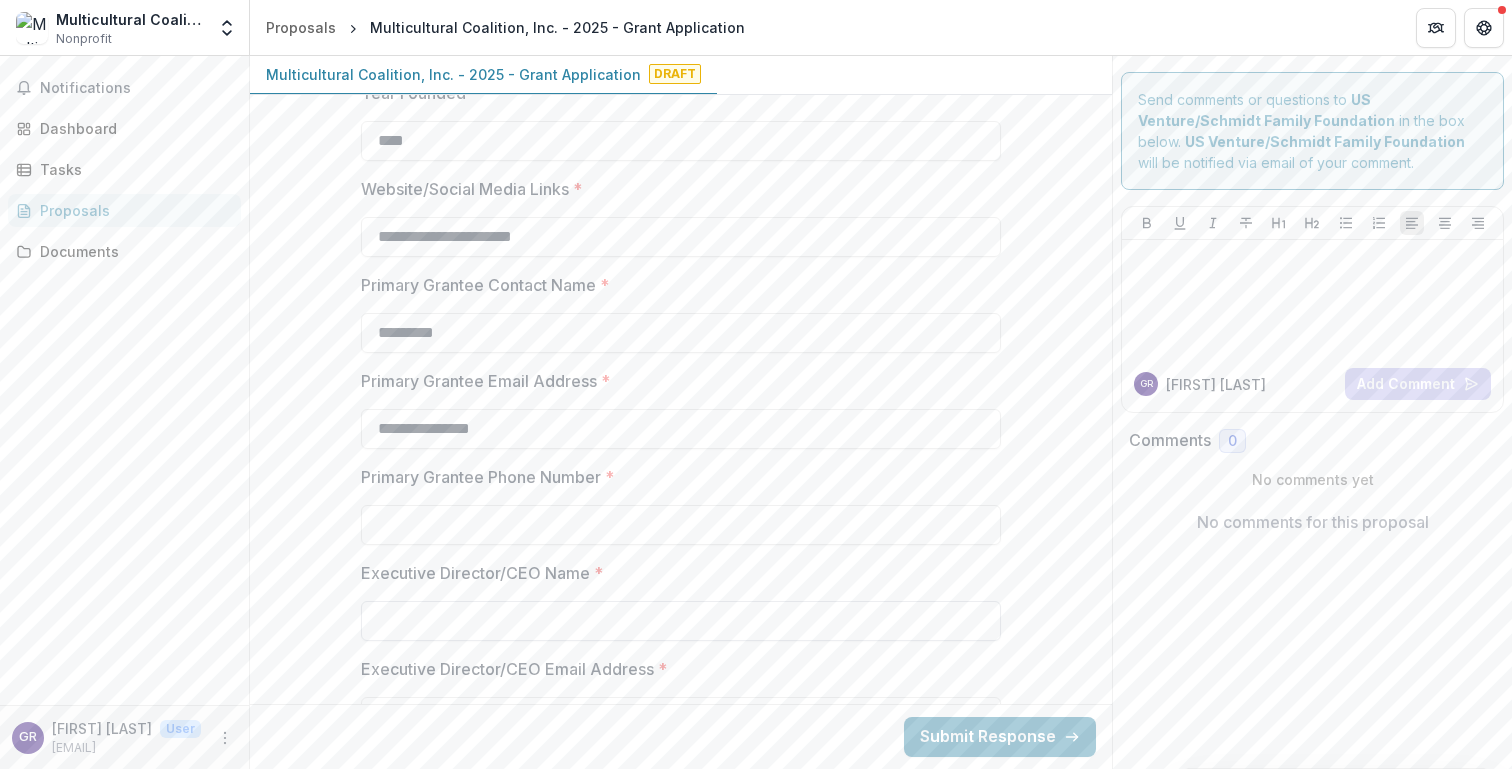 click on "Executive Director/CEO Name *" at bounding box center (681, 621) 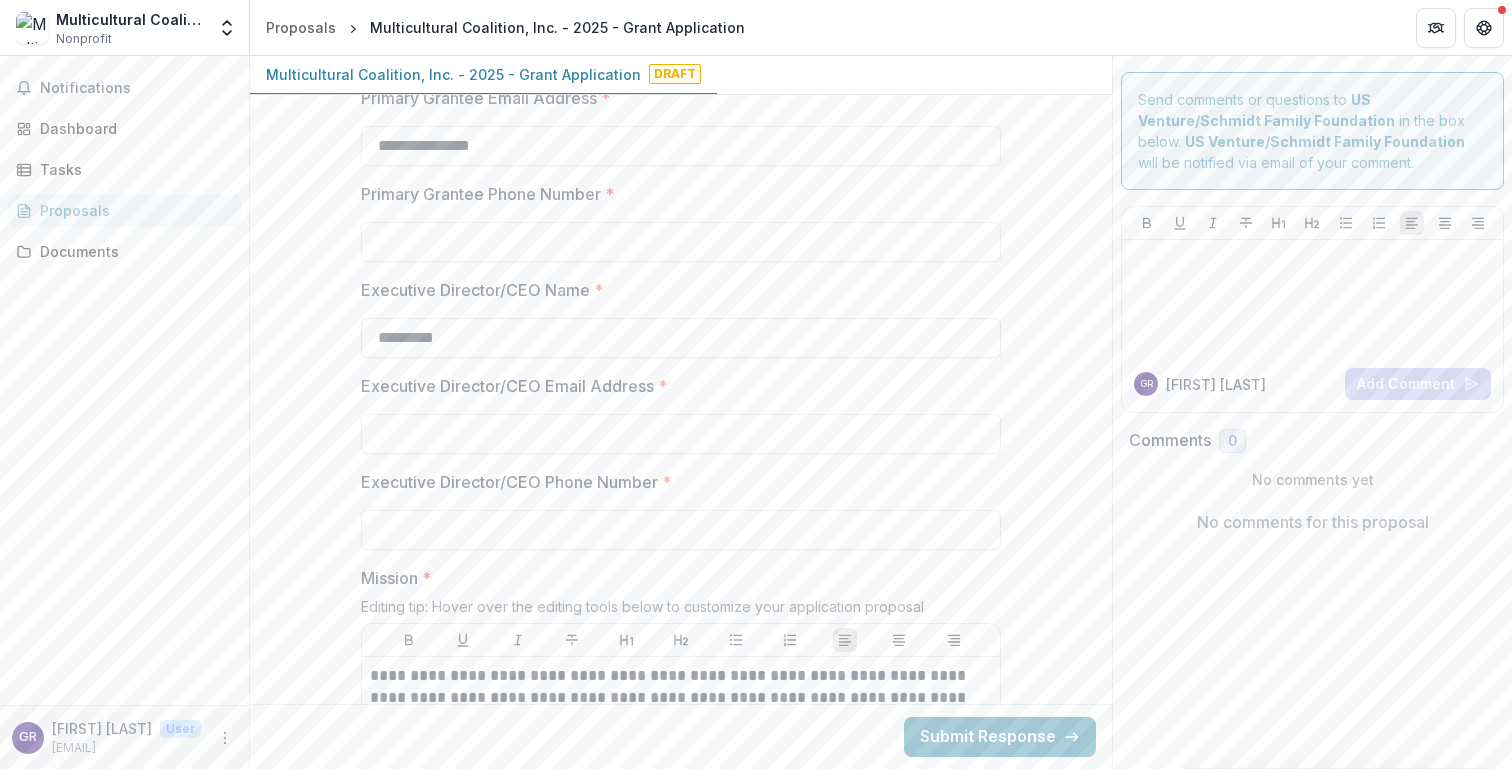 scroll, scrollTop: 754, scrollLeft: 0, axis: vertical 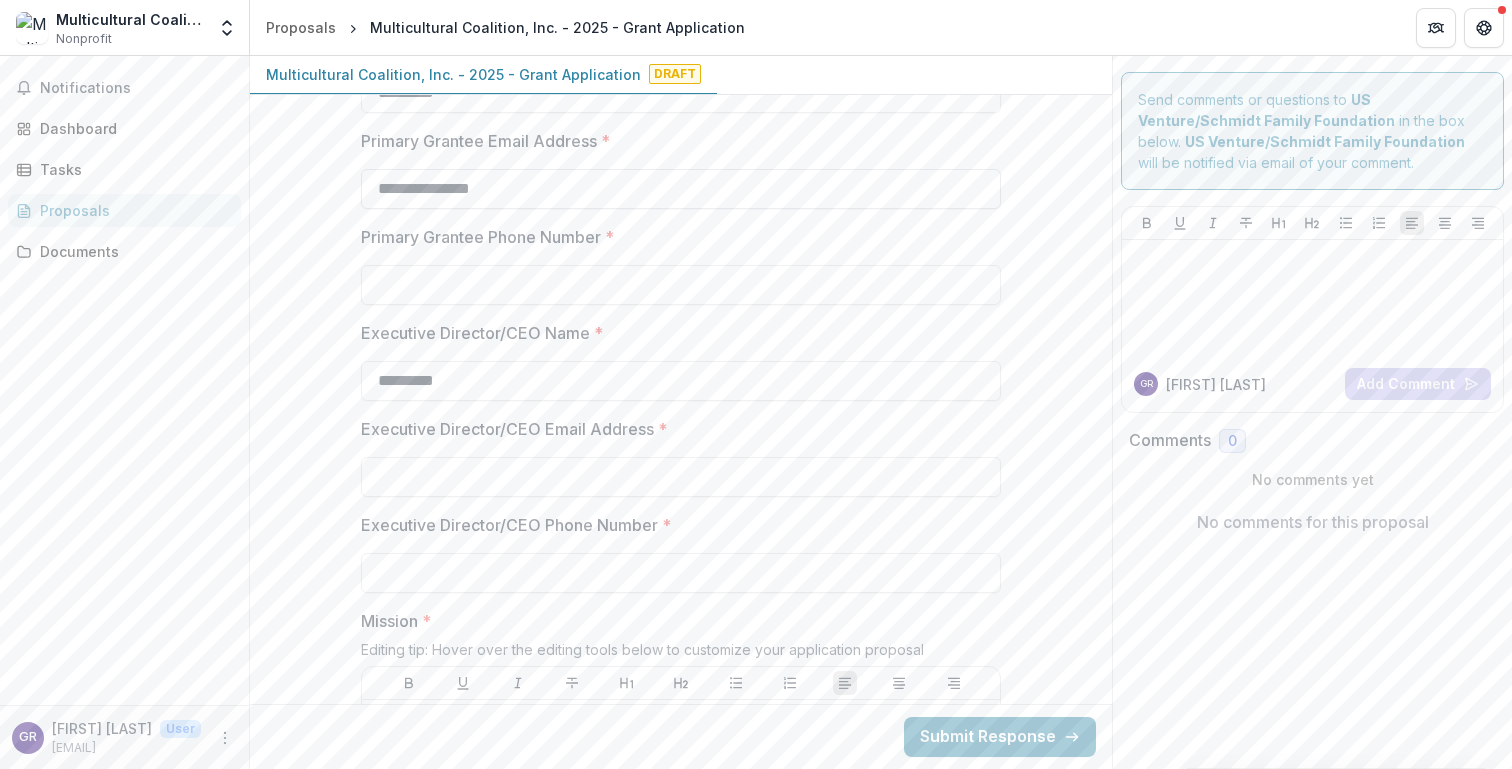 type on "*********" 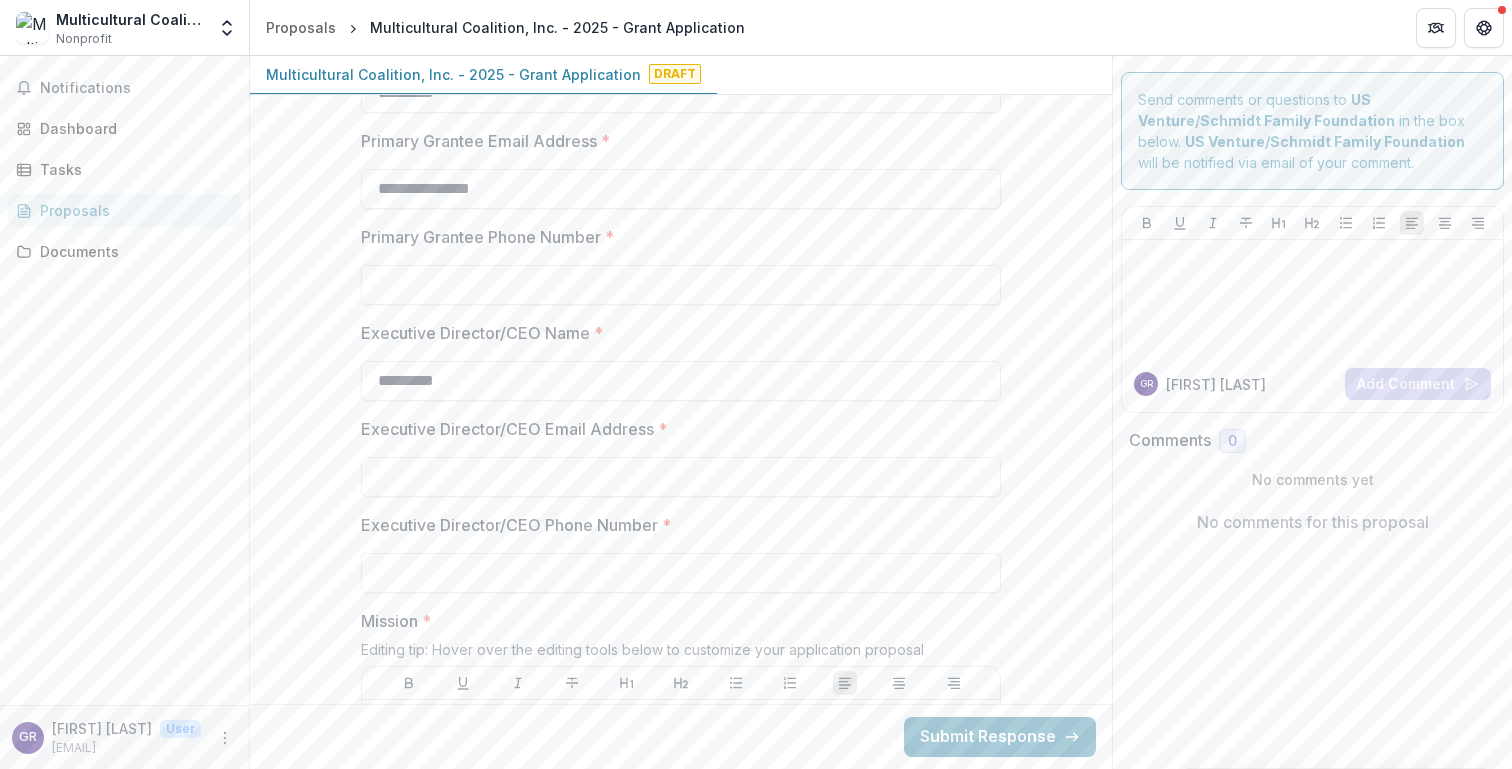 drag, startPoint x: 548, startPoint y: 186, endPoint x: 333, endPoint y: 183, distance: 215.02094 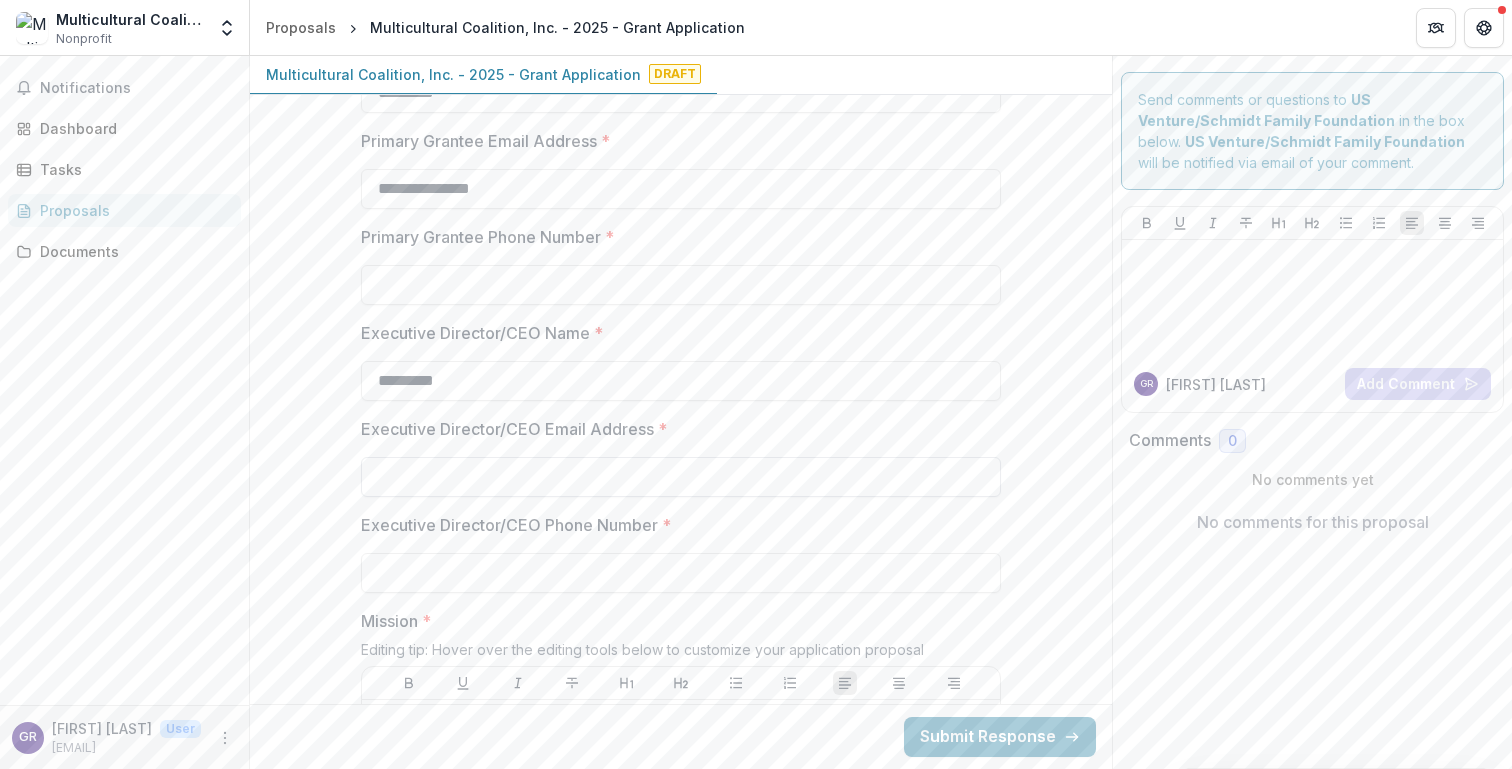 click on "Executive Director/CEO Email Address *" at bounding box center (681, 477) 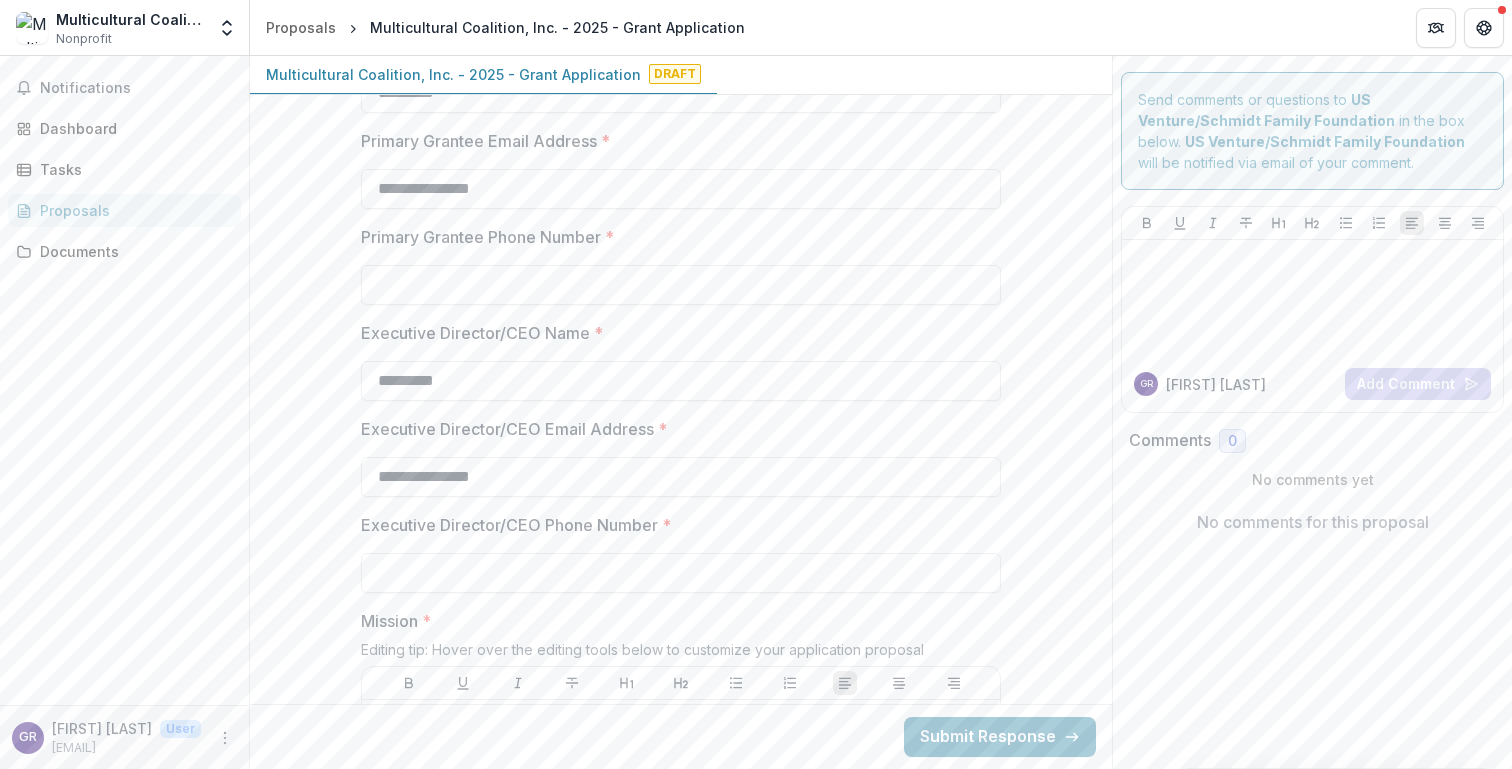 type on "**********" 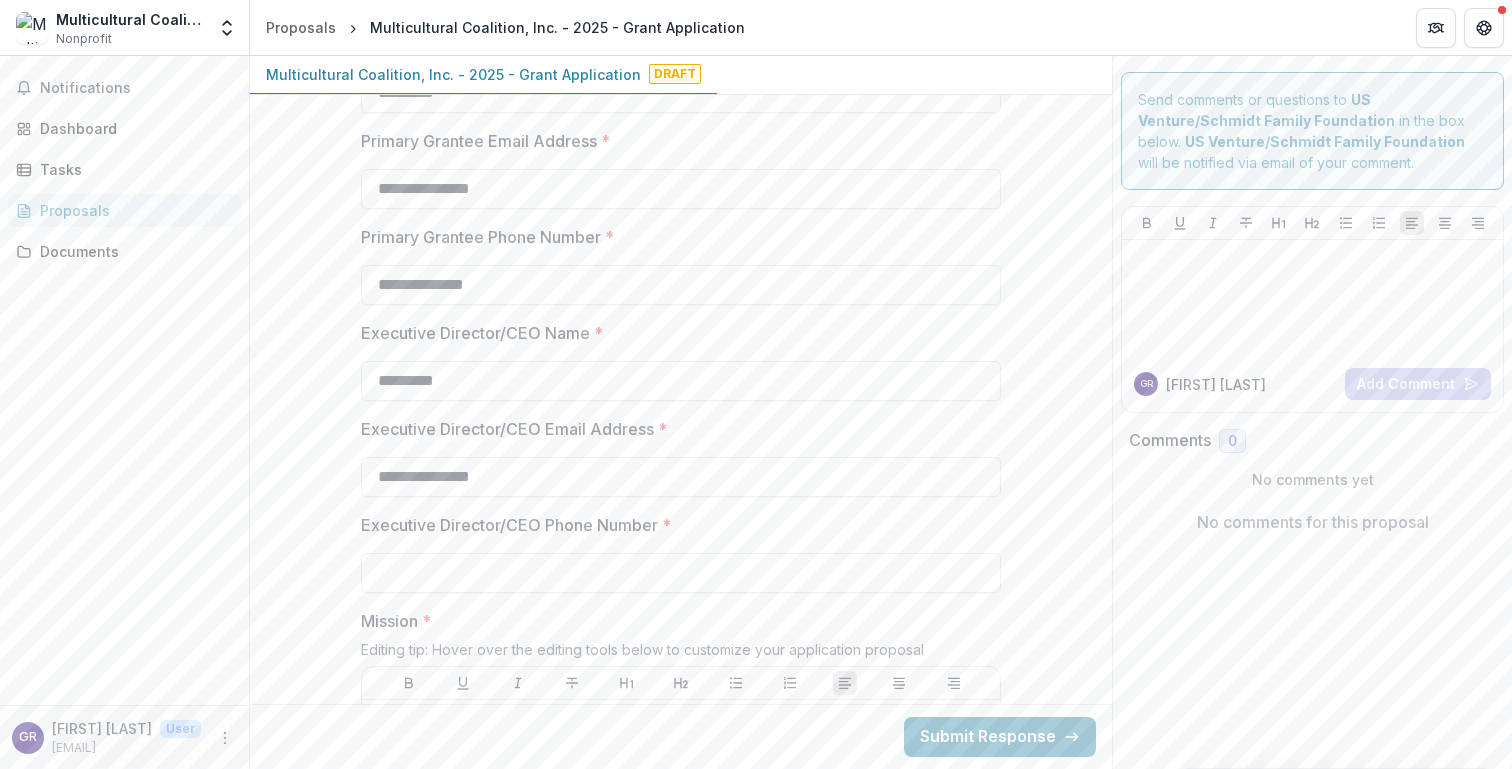 drag, startPoint x: 580, startPoint y: 282, endPoint x: 316, endPoint y: 282, distance: 264 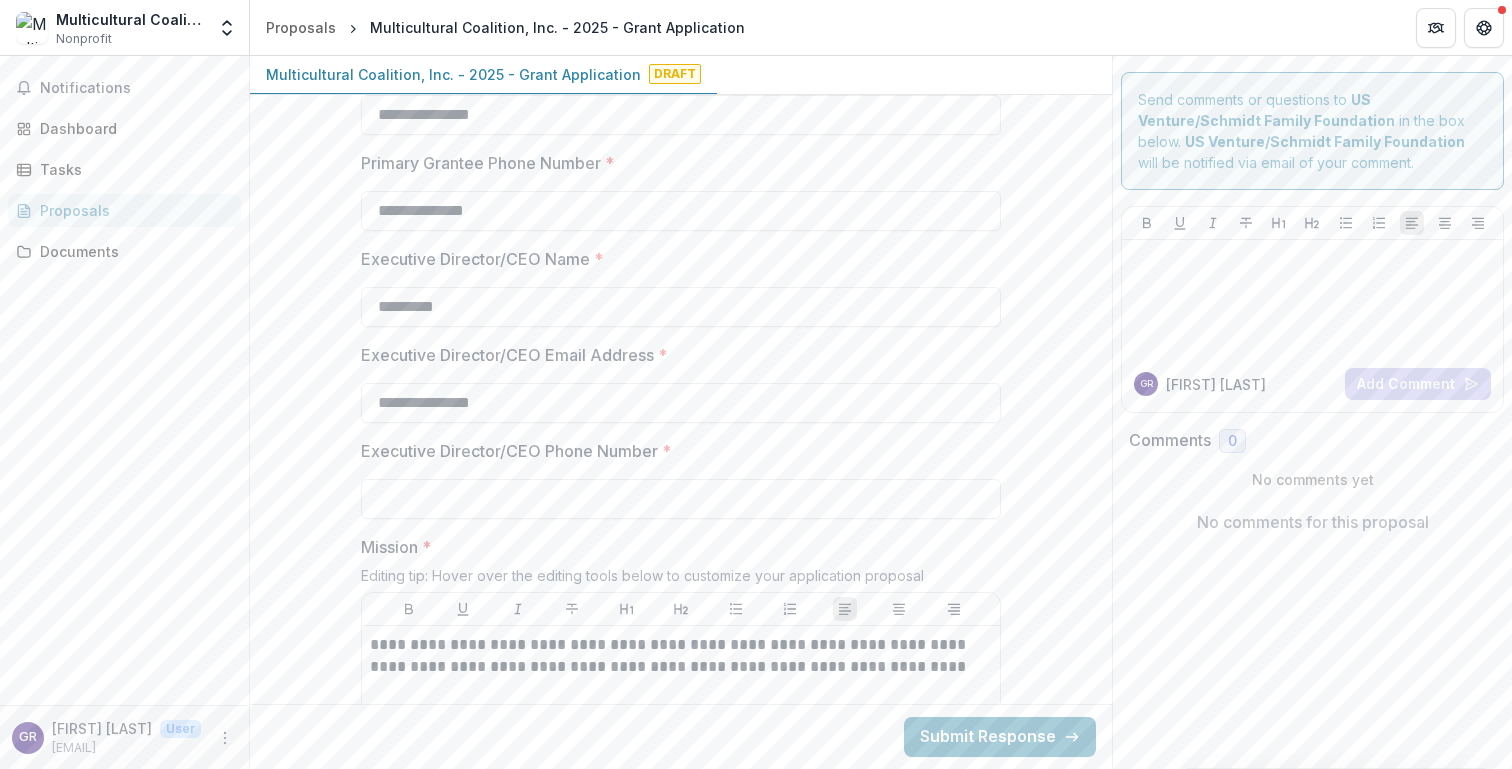 scroll, scrollTop: 893, scrollLeft: 0, axis: vertical 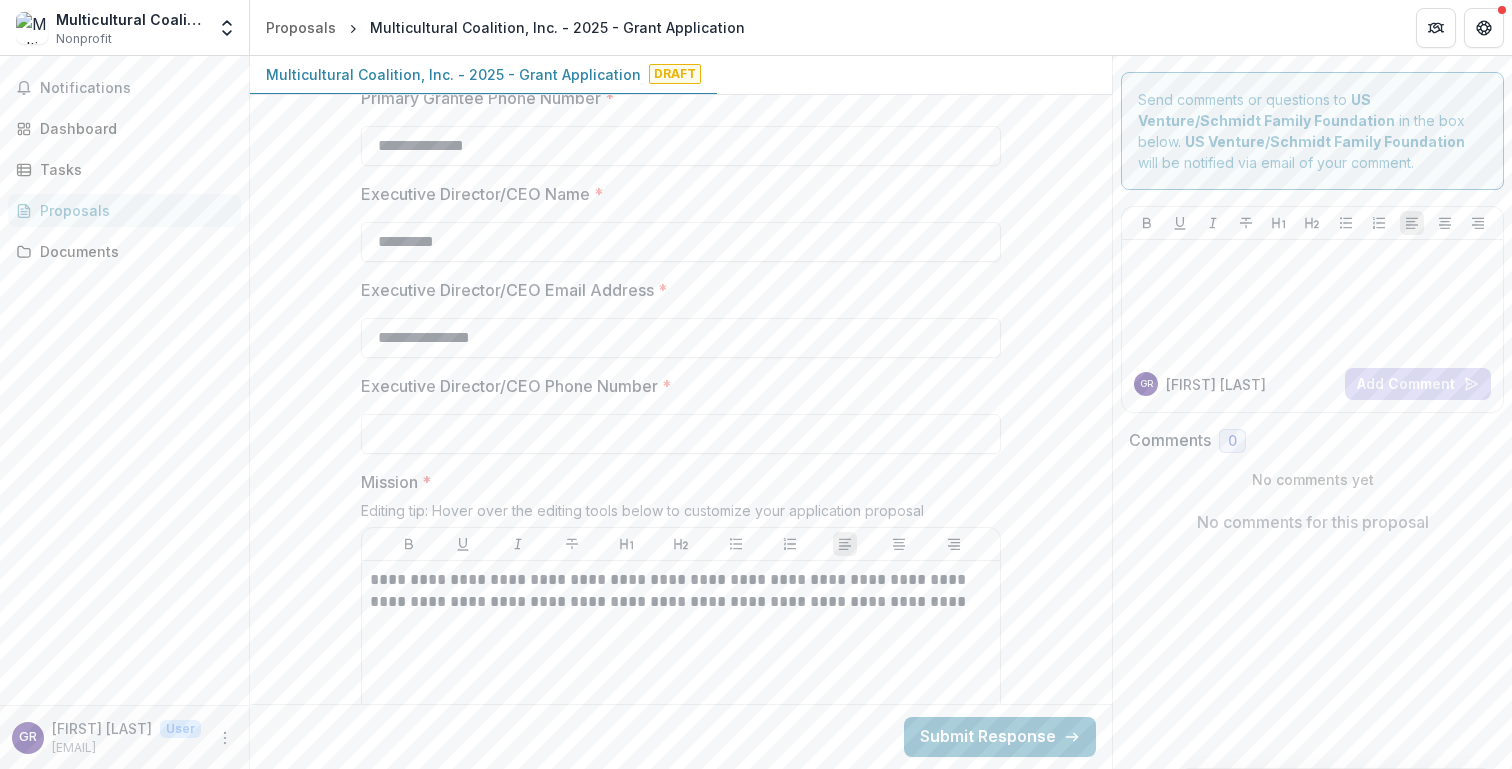 type on "**********" 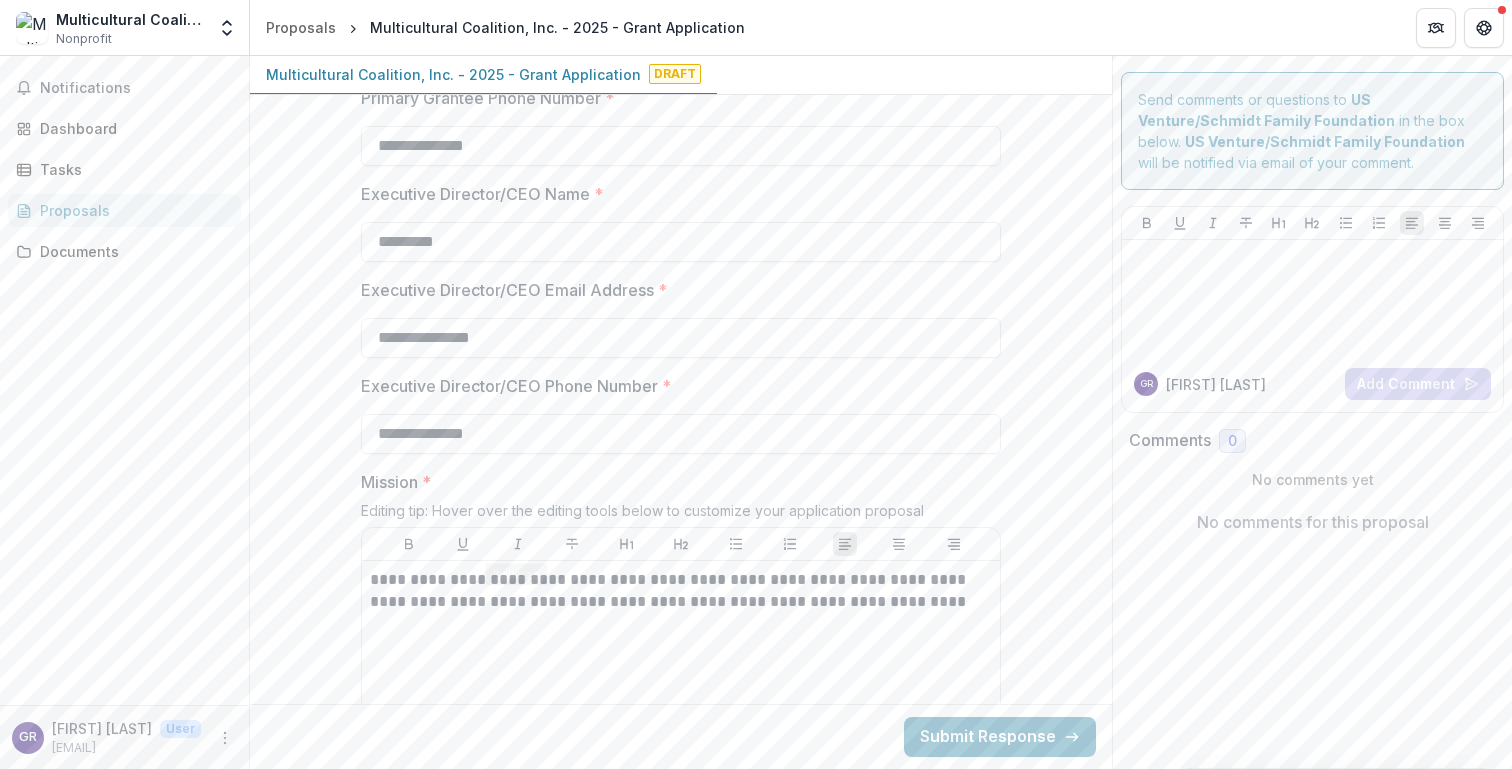 type on "**********" 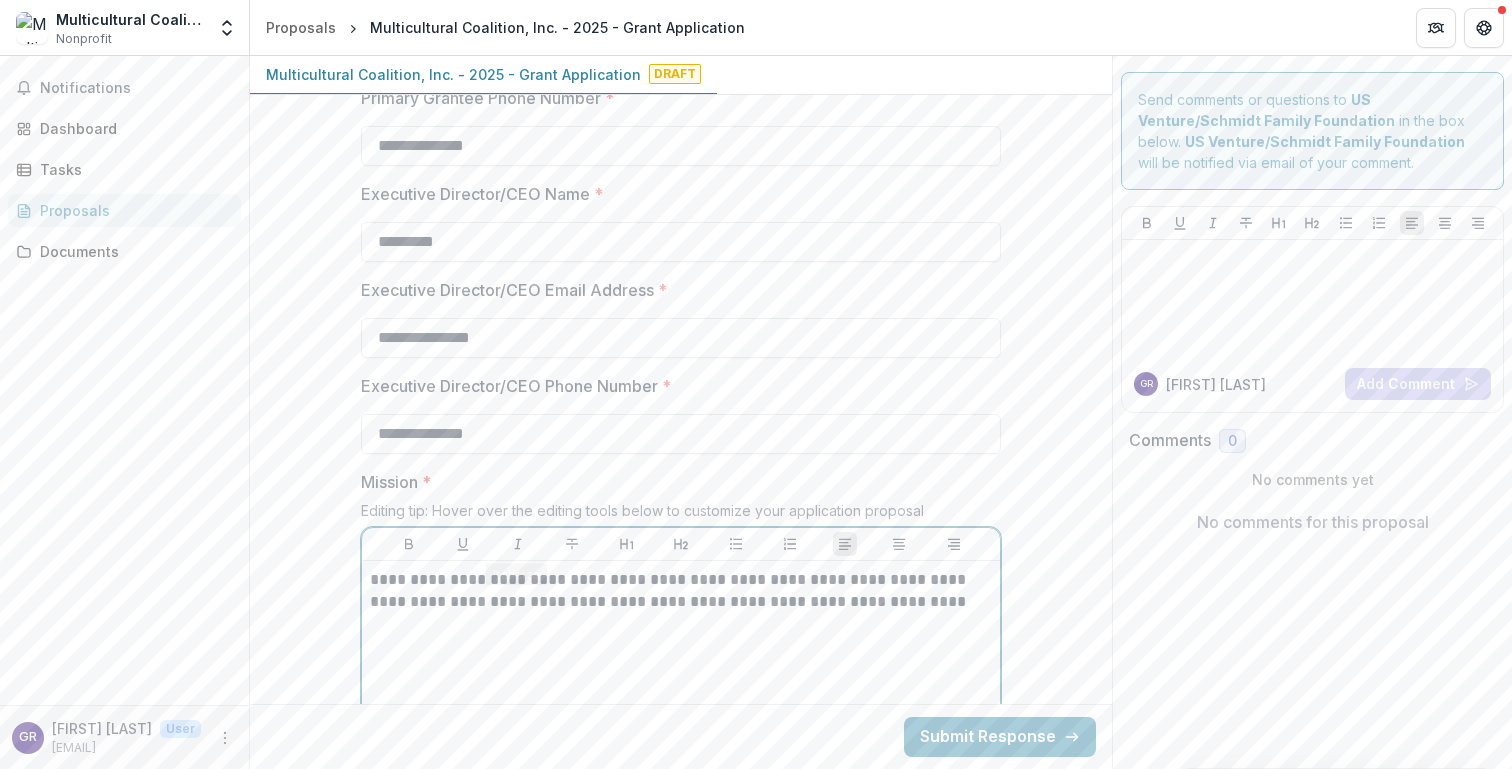 click on "**********" at bounding box center (681, 719) 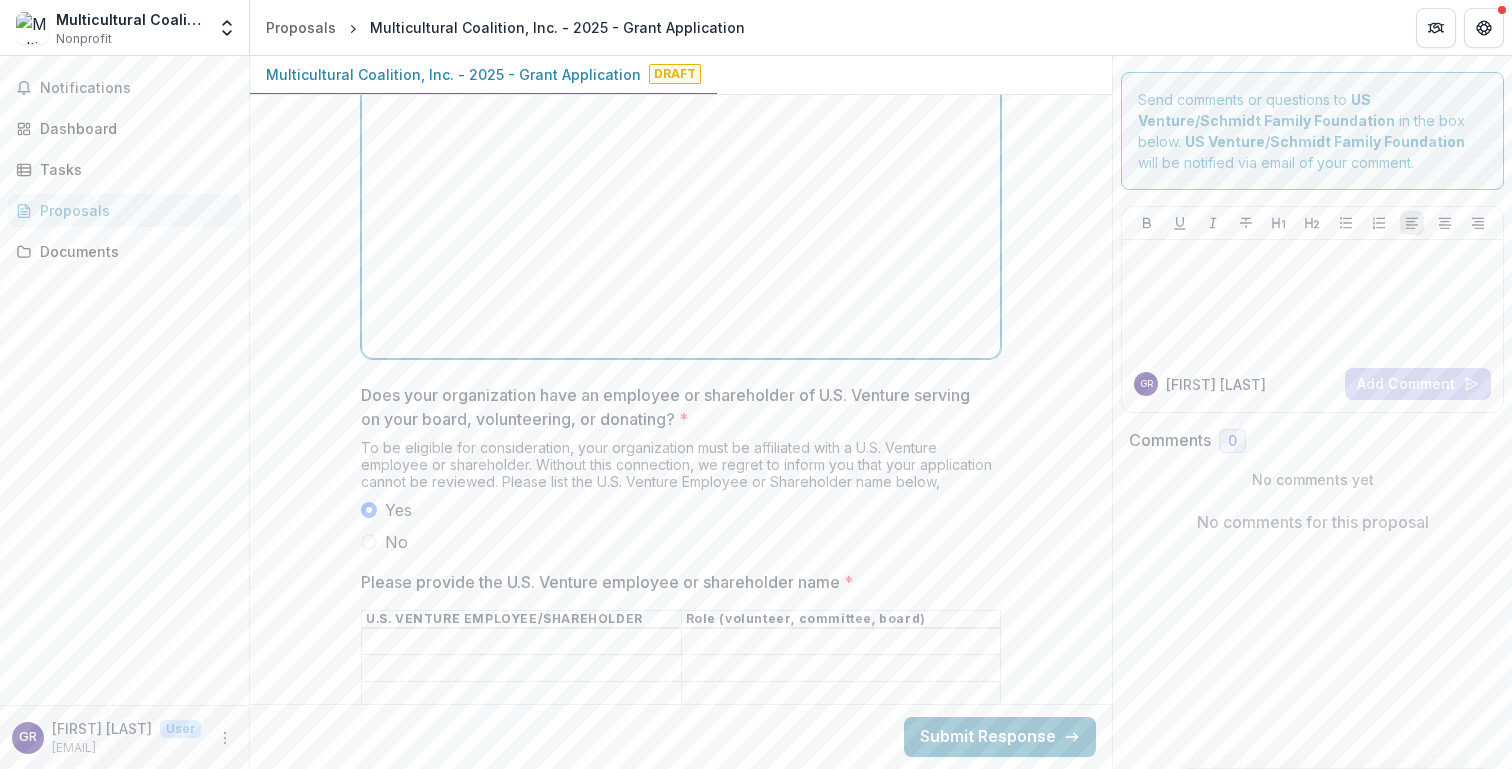 scroll, scrollTop: 1409, scrollLeft: 0, axis: vertical 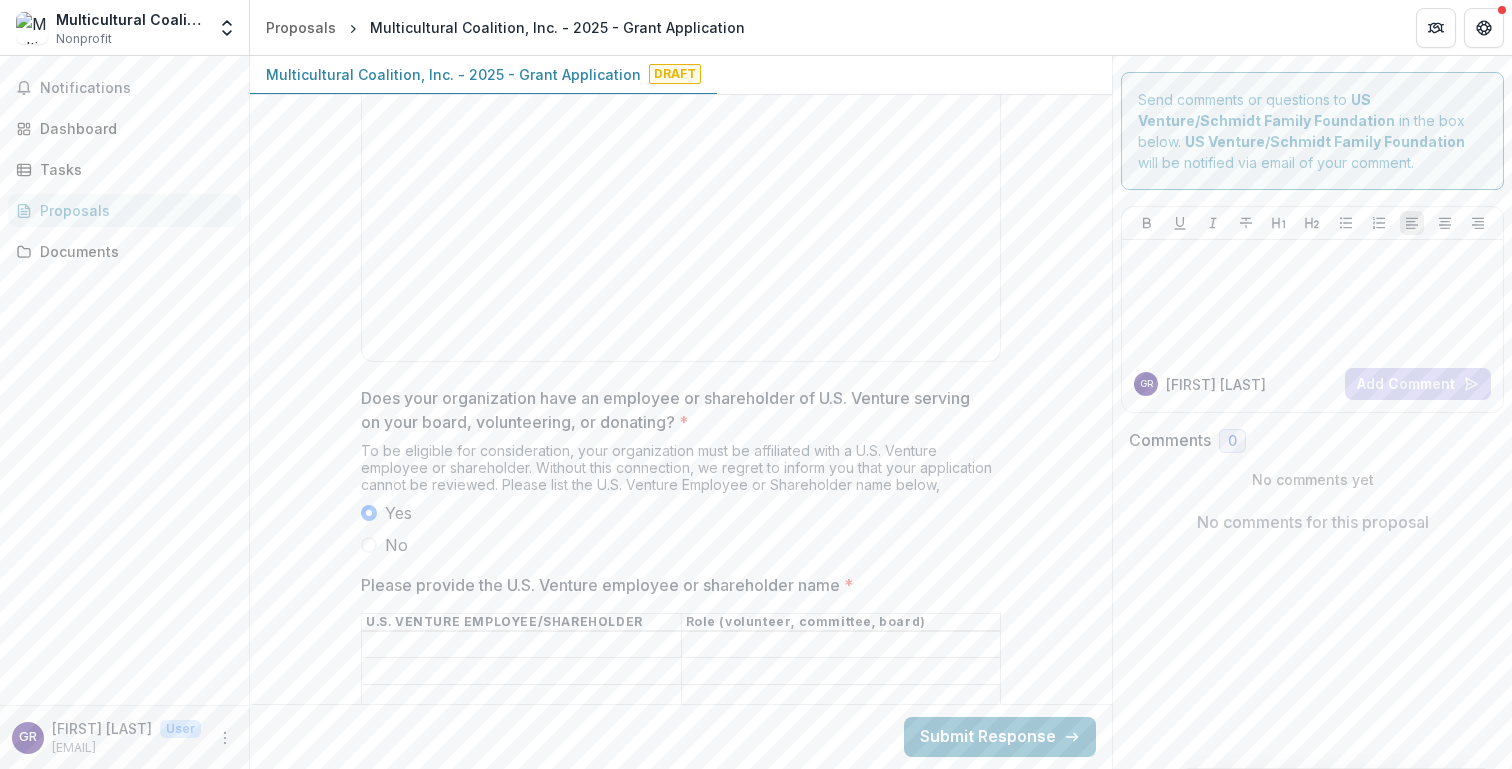 click on "Please provide the U.S. Venture employee or shareholder name *" at bounding box center (521, 645) 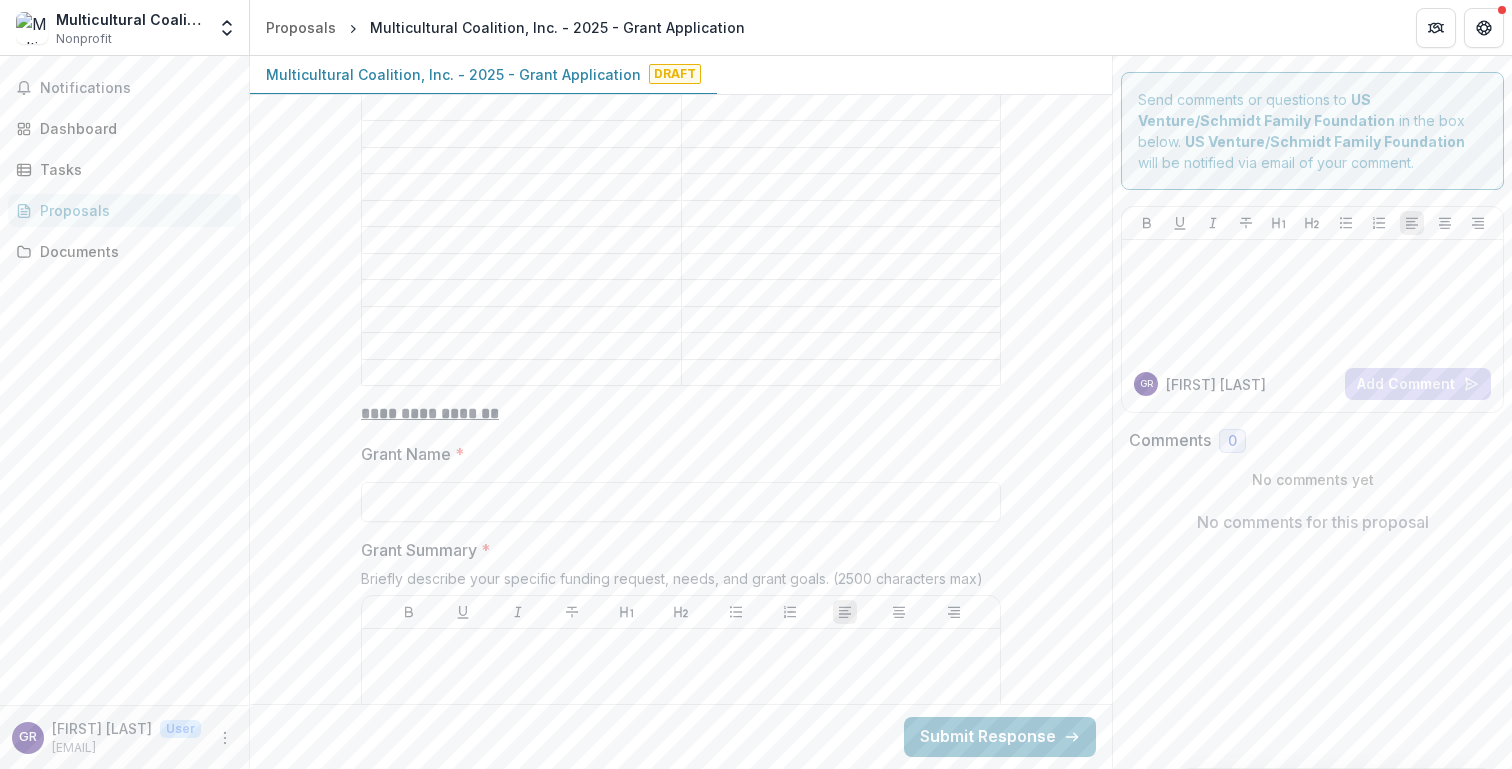 scroll, scrollTop: 2050, scrollLeft: 0, axis: vertical 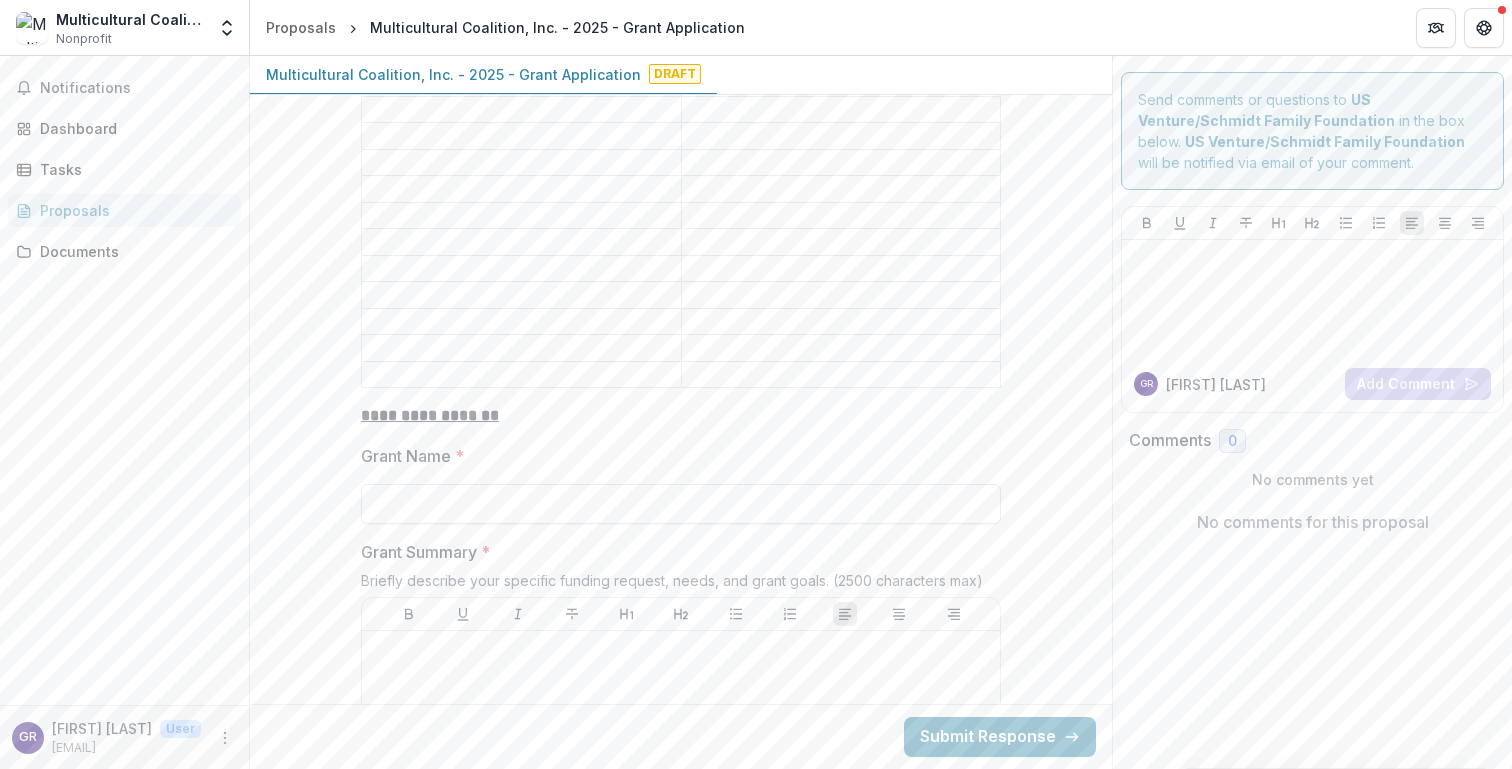 click on "Grant Name *" at bounding box center [681, 504] 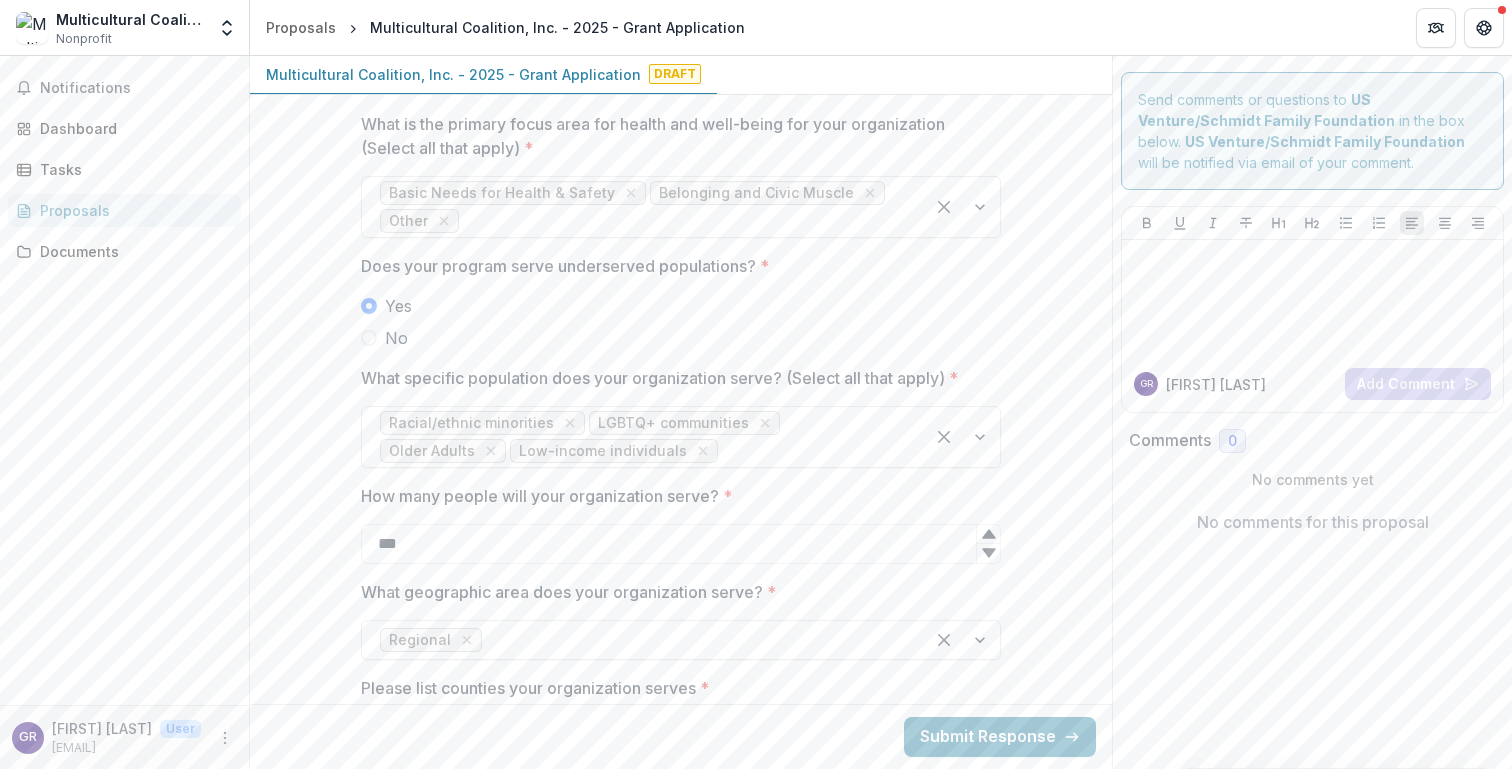 scroll, scrollTop: 2943, scrollLeft: 0, axis: vertical 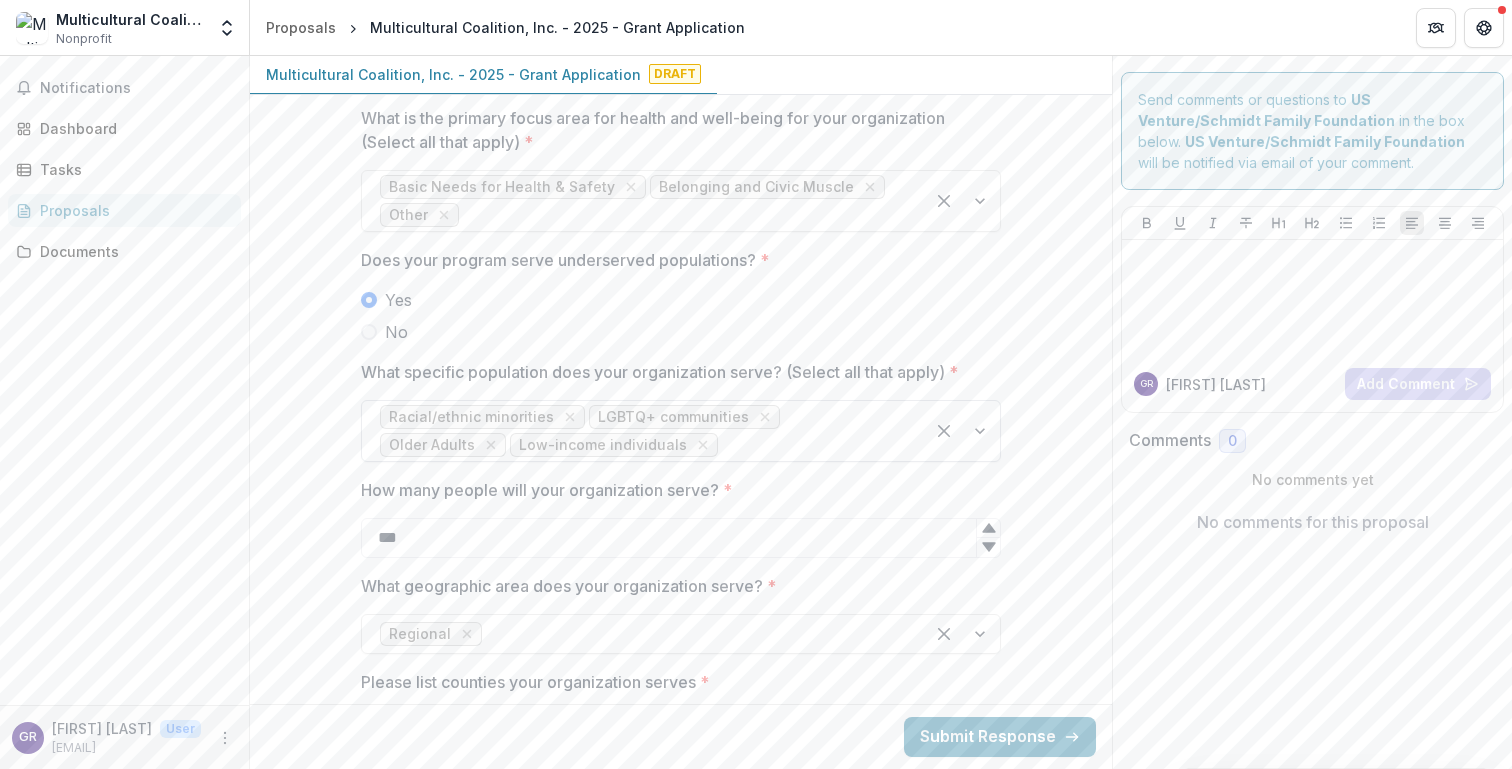 type on "**********" 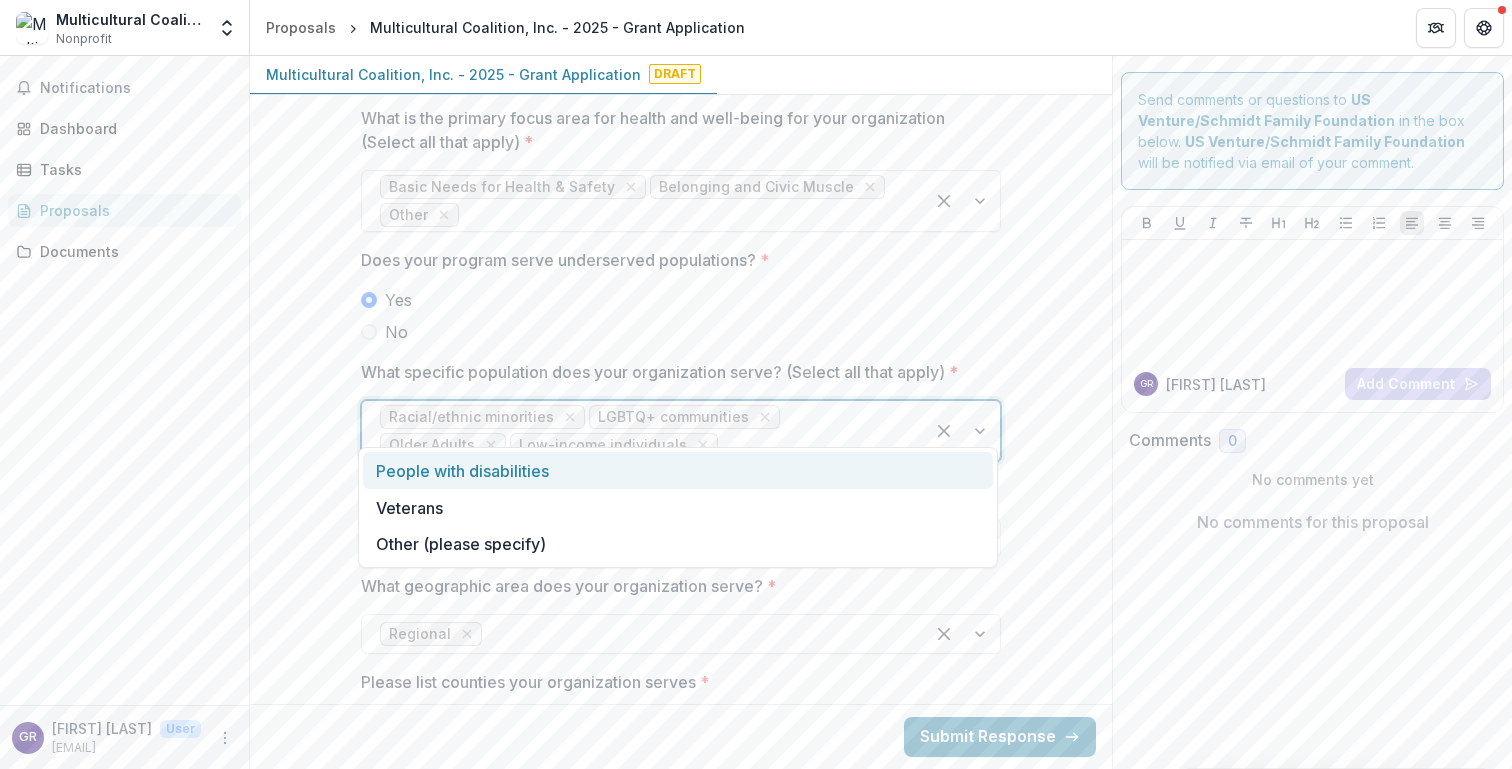 click at bounding box center [962, 431] 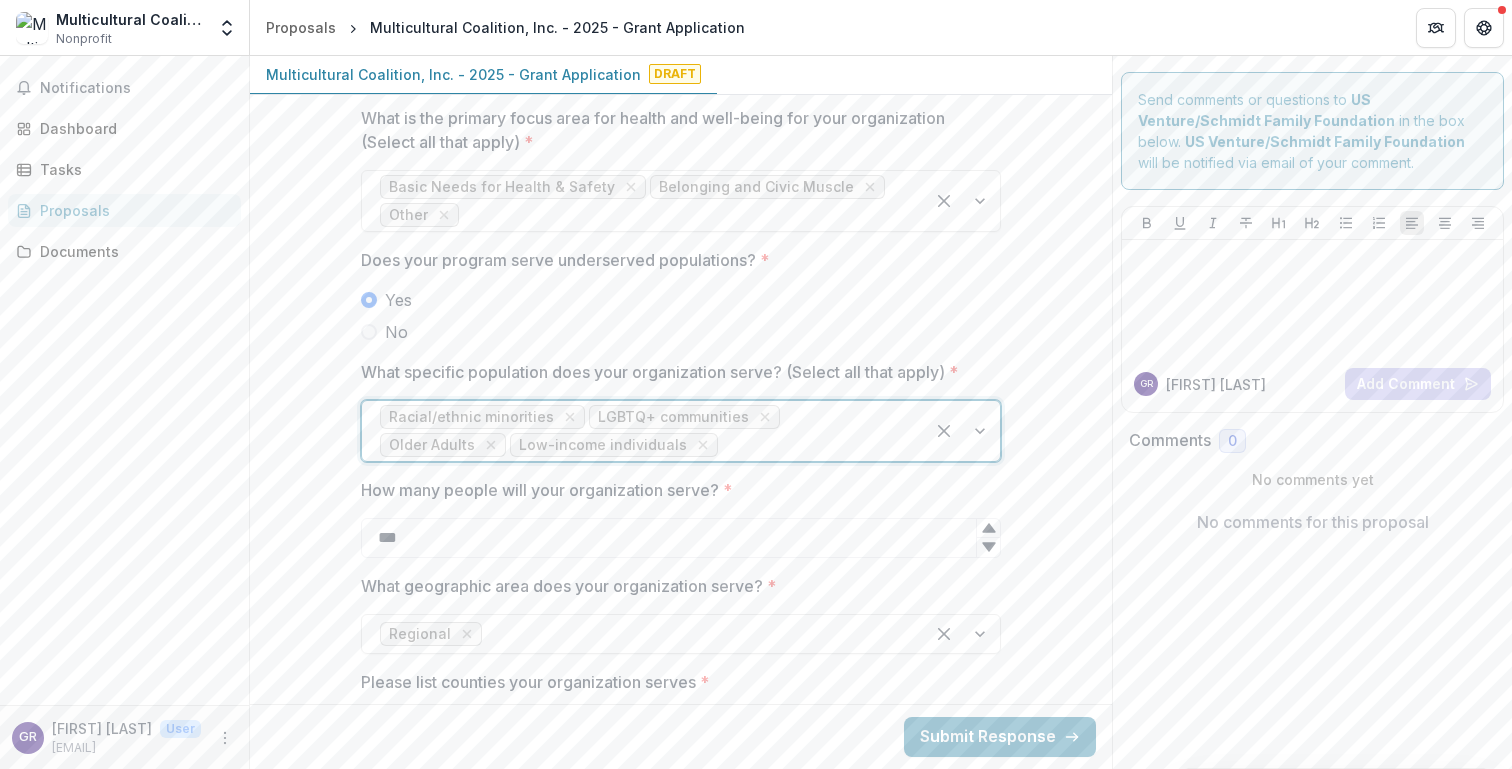 click at bounding box center [962, 431] 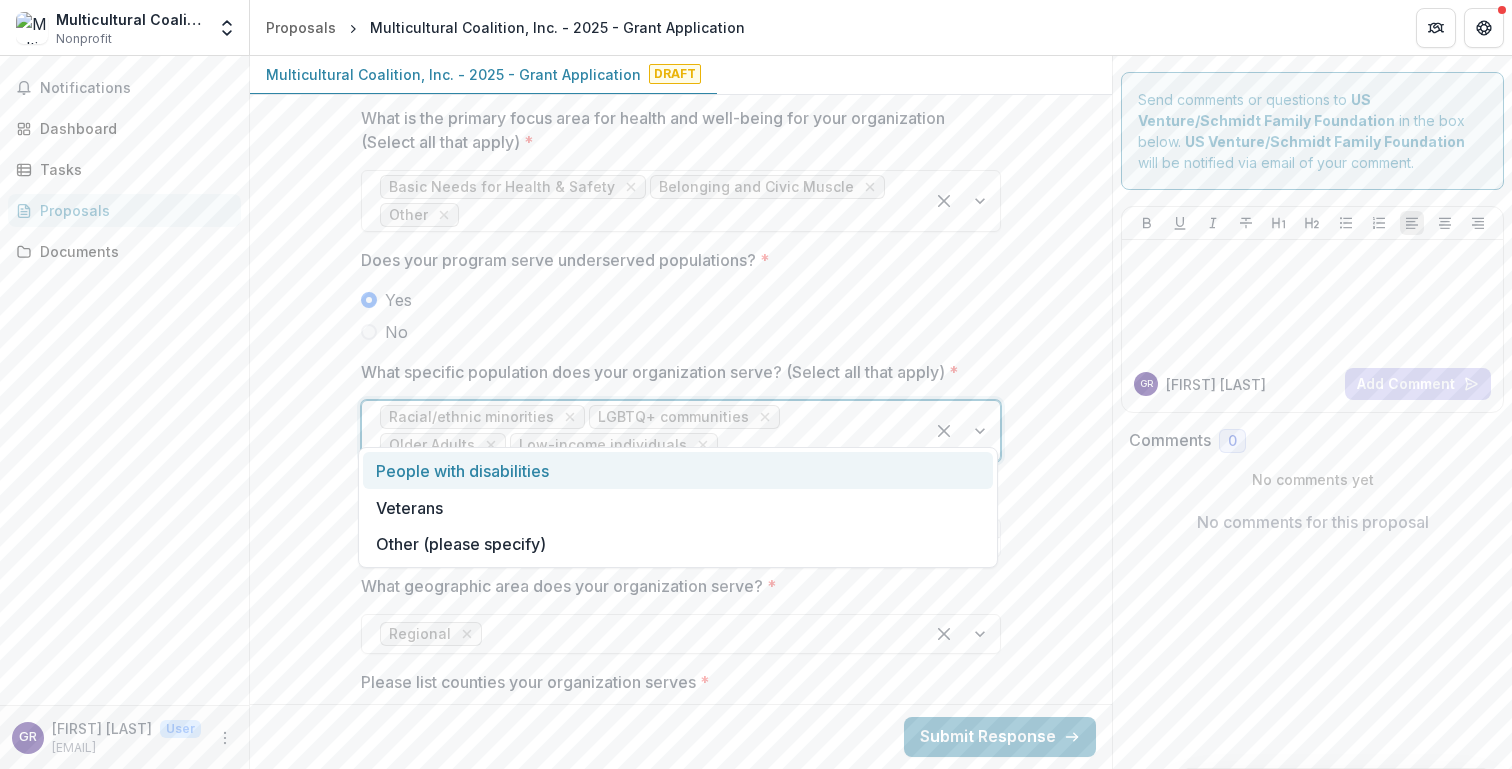 click on "Notifications Dashboard Tasks Proposals Documents" at bounding box center [124, 380] 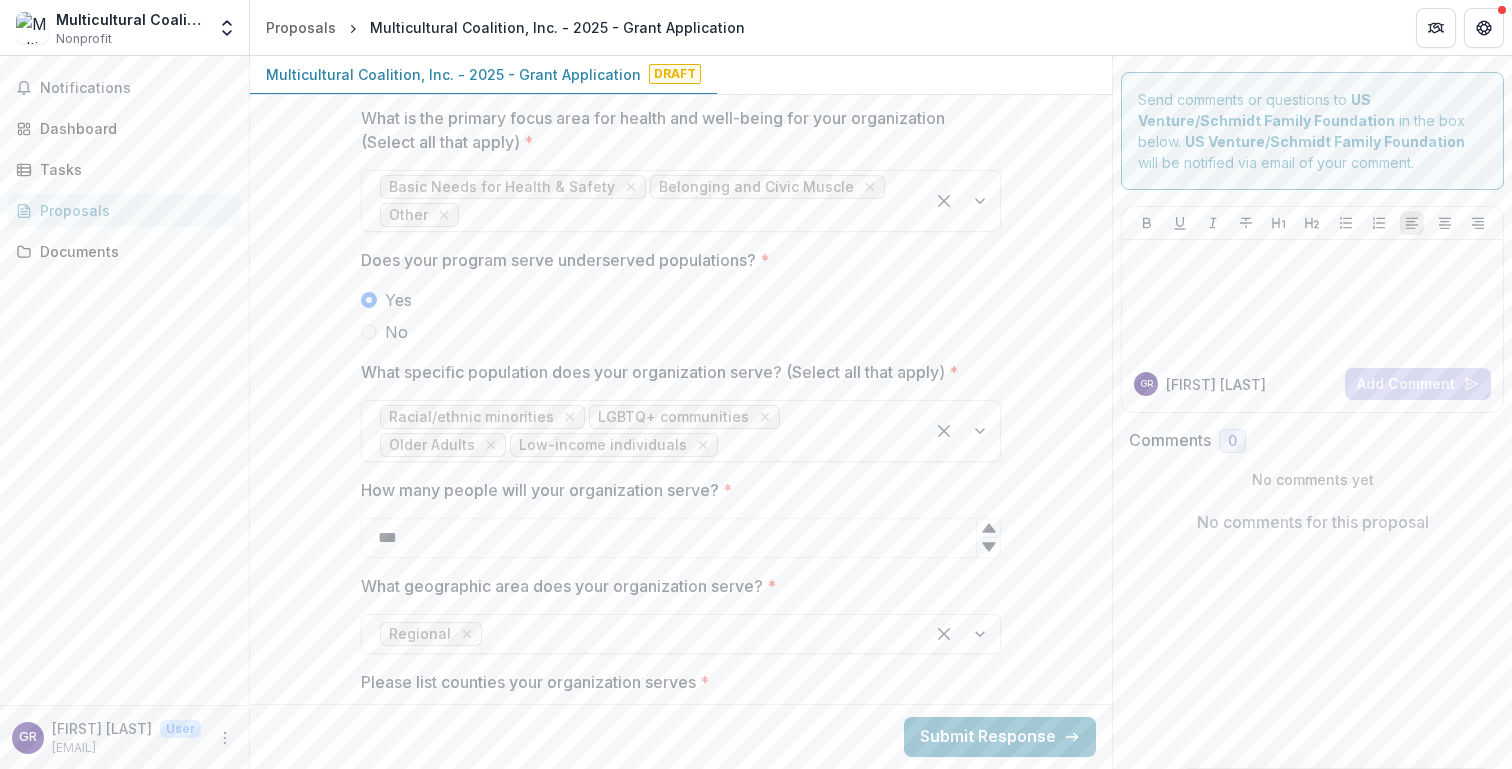 click on "**********" at bounding box center [681, 852] 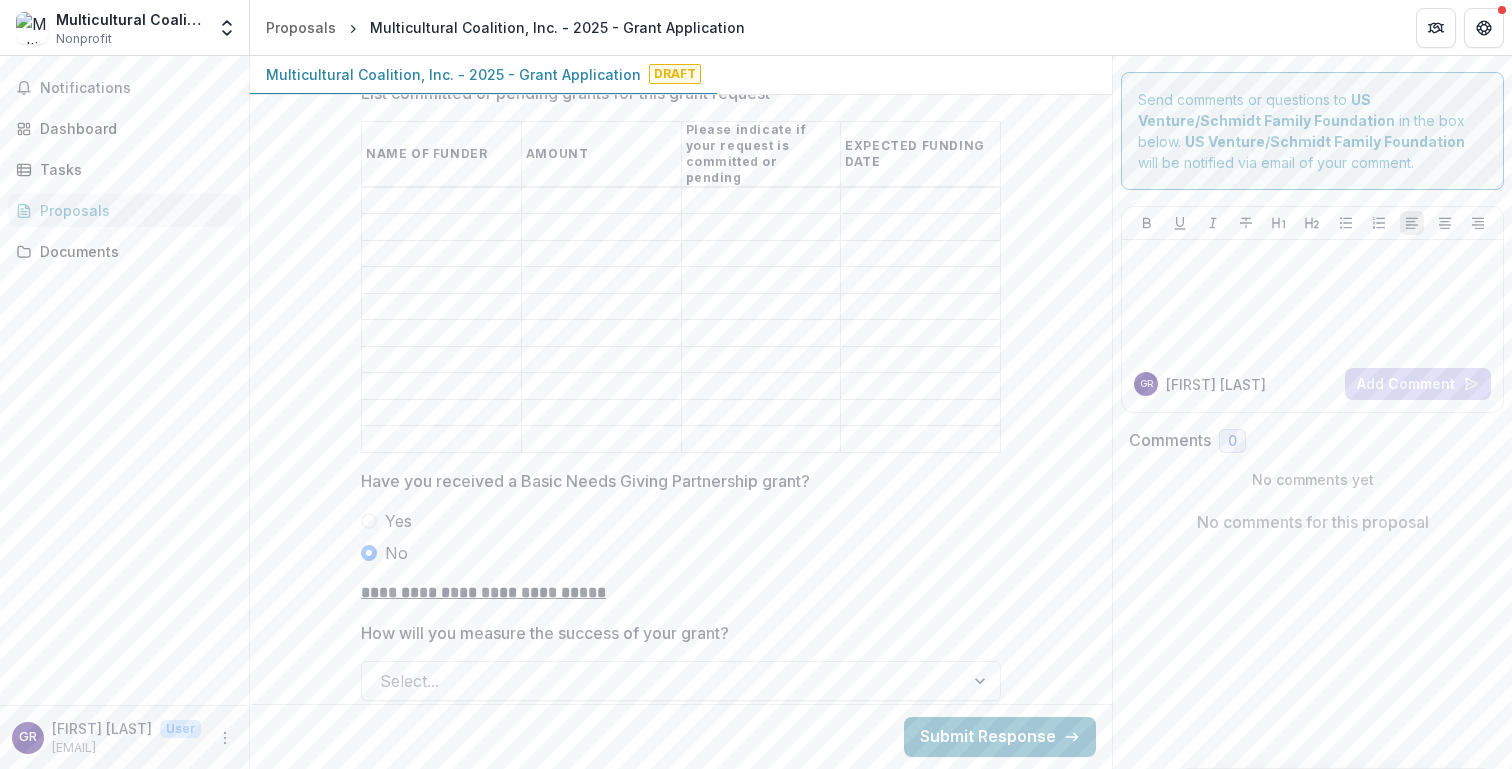 scroll, scrollTop: 4603, scrollLeft: 0, axis: vertical 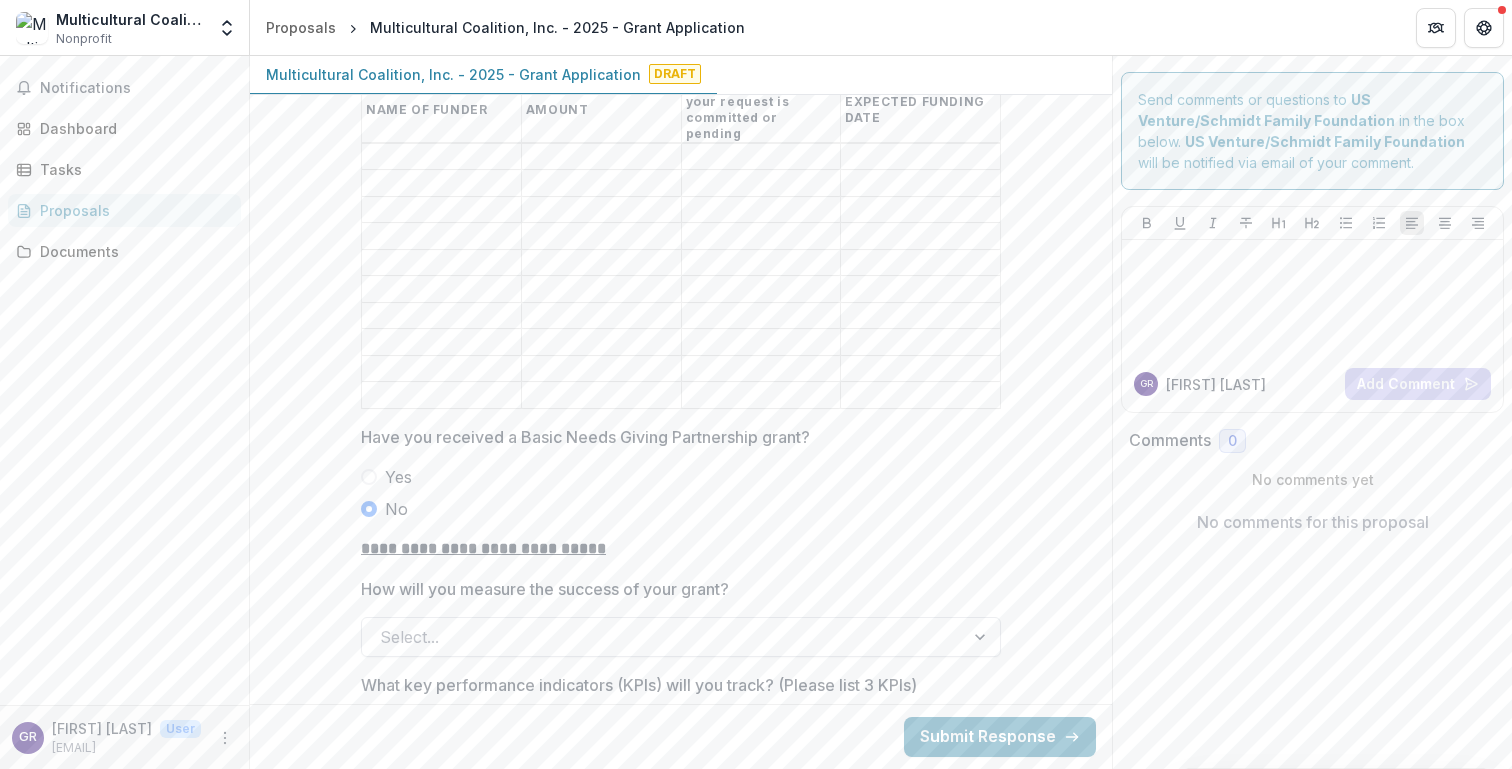 click on "Select..." at bounding box center (681, 637) 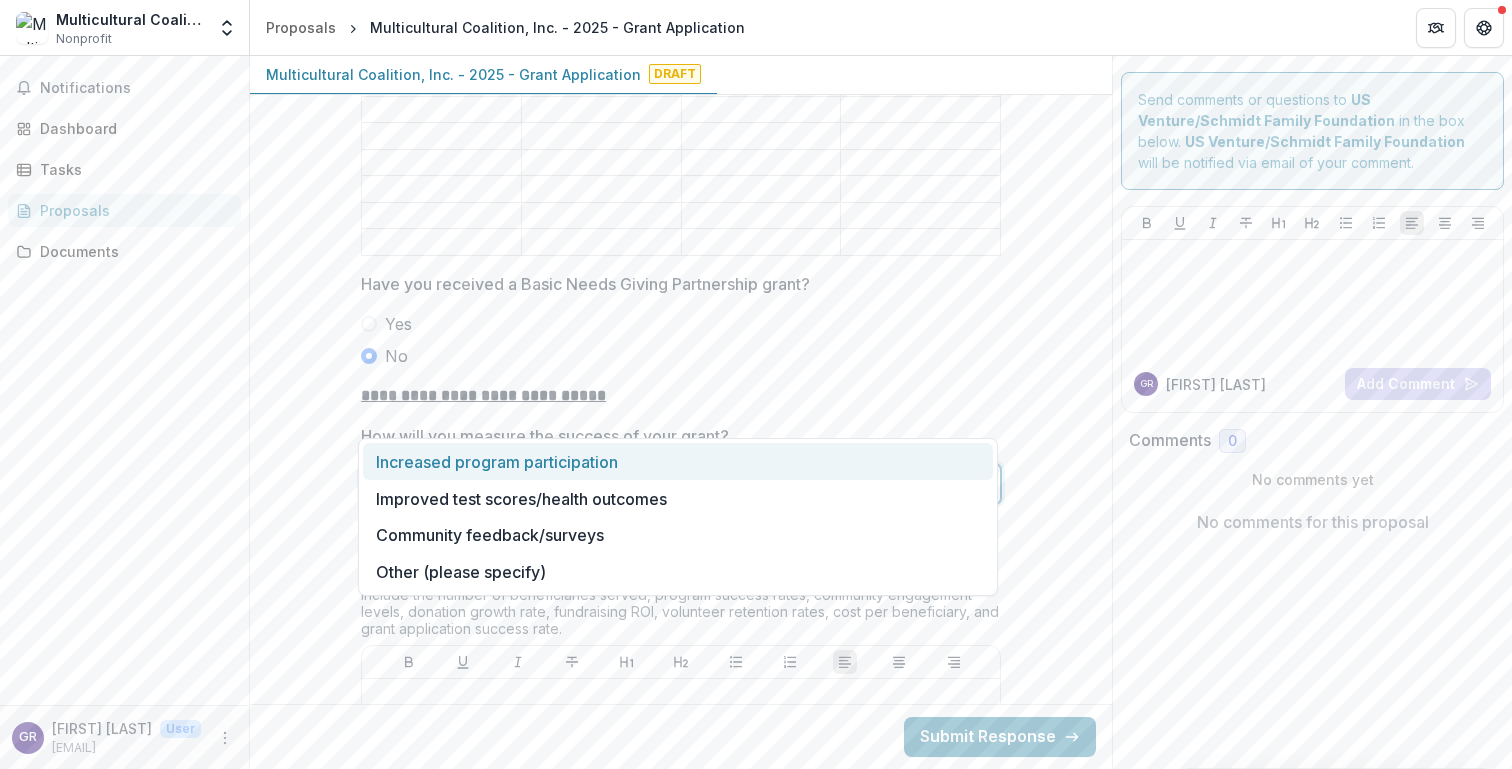 scroll, scrollTop: 4788, scrollLeft: 0, axis: vertical 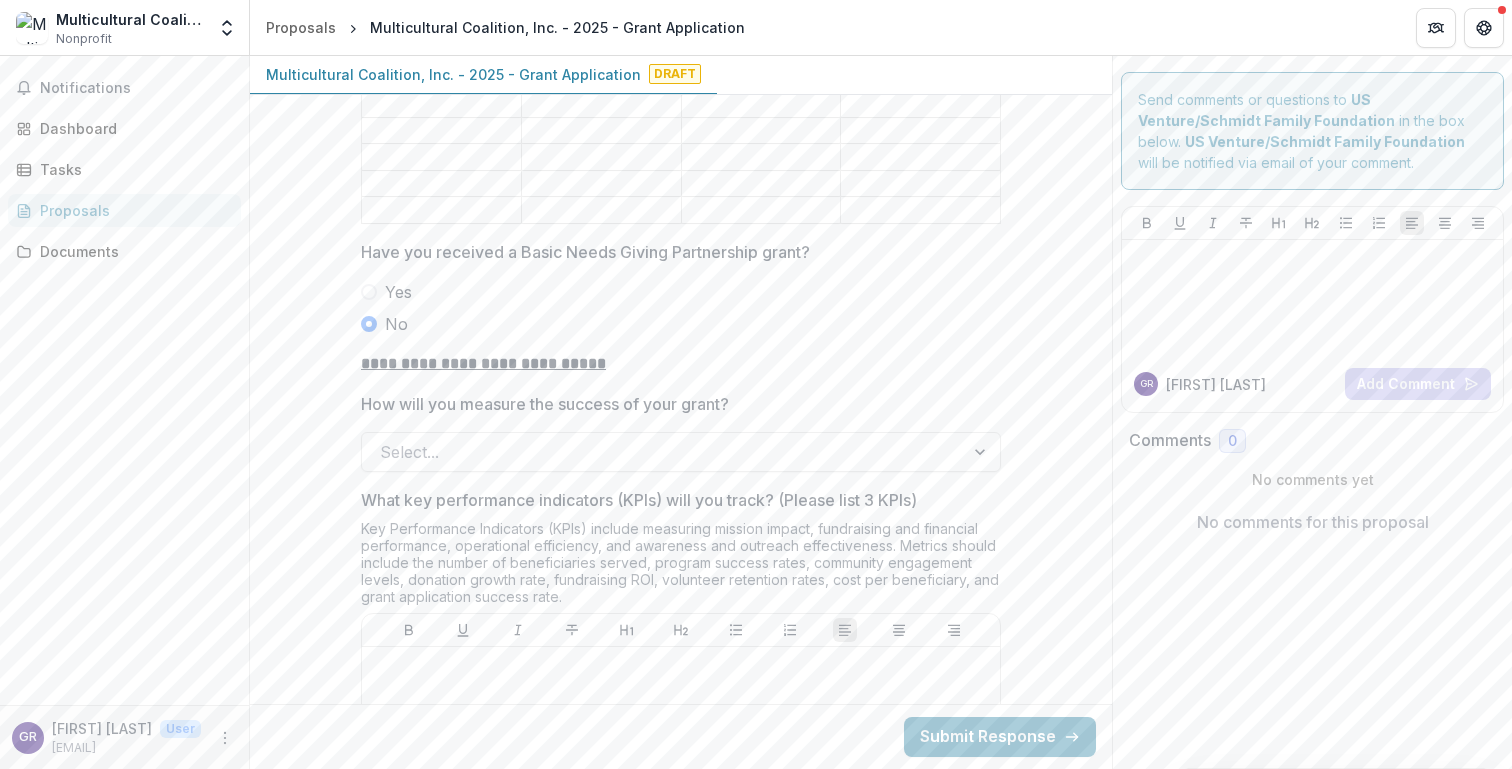 click on "**********" at bounding box center [681, -993] 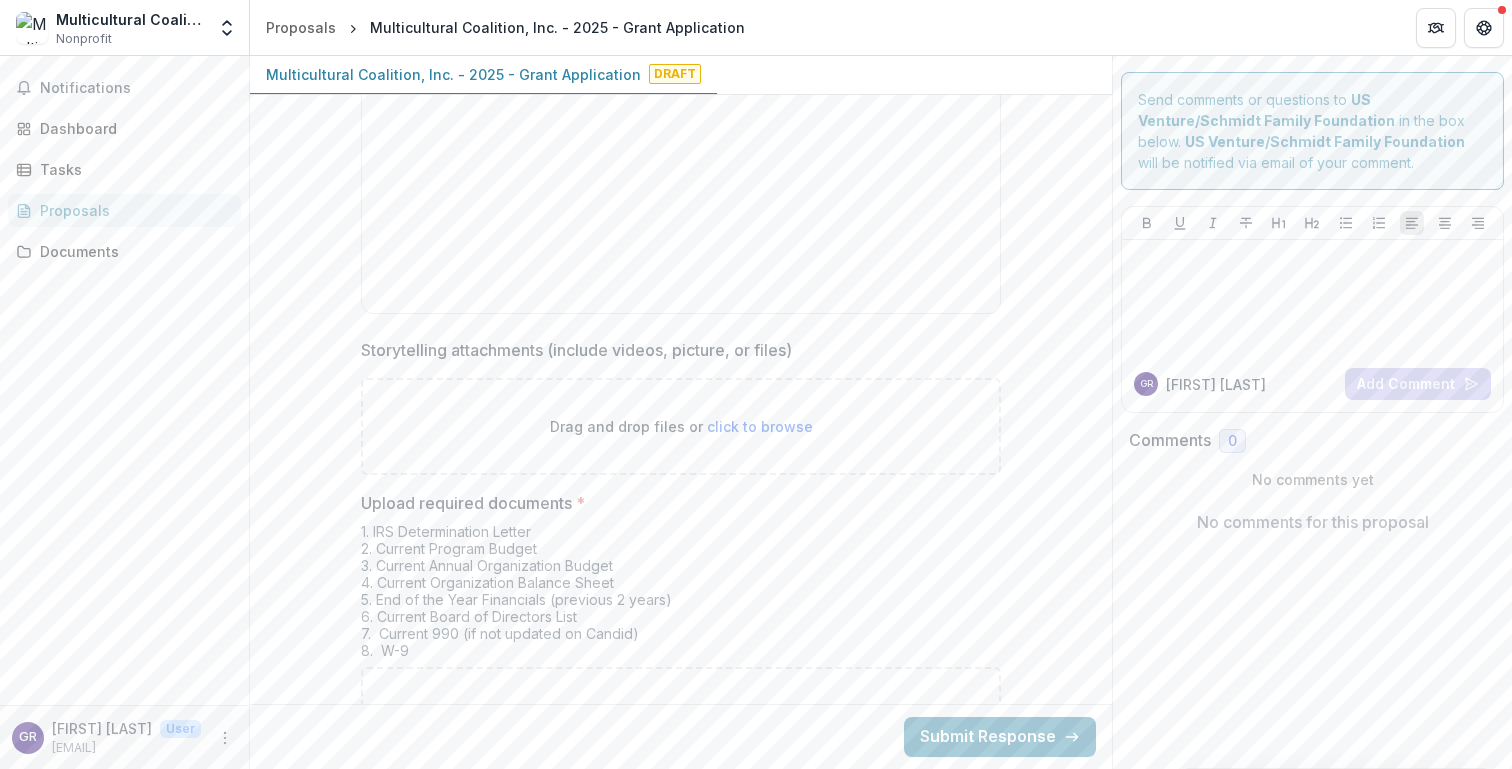 scroll, scrollTop: 6370, scrollLeft: 0, axis: vertical 